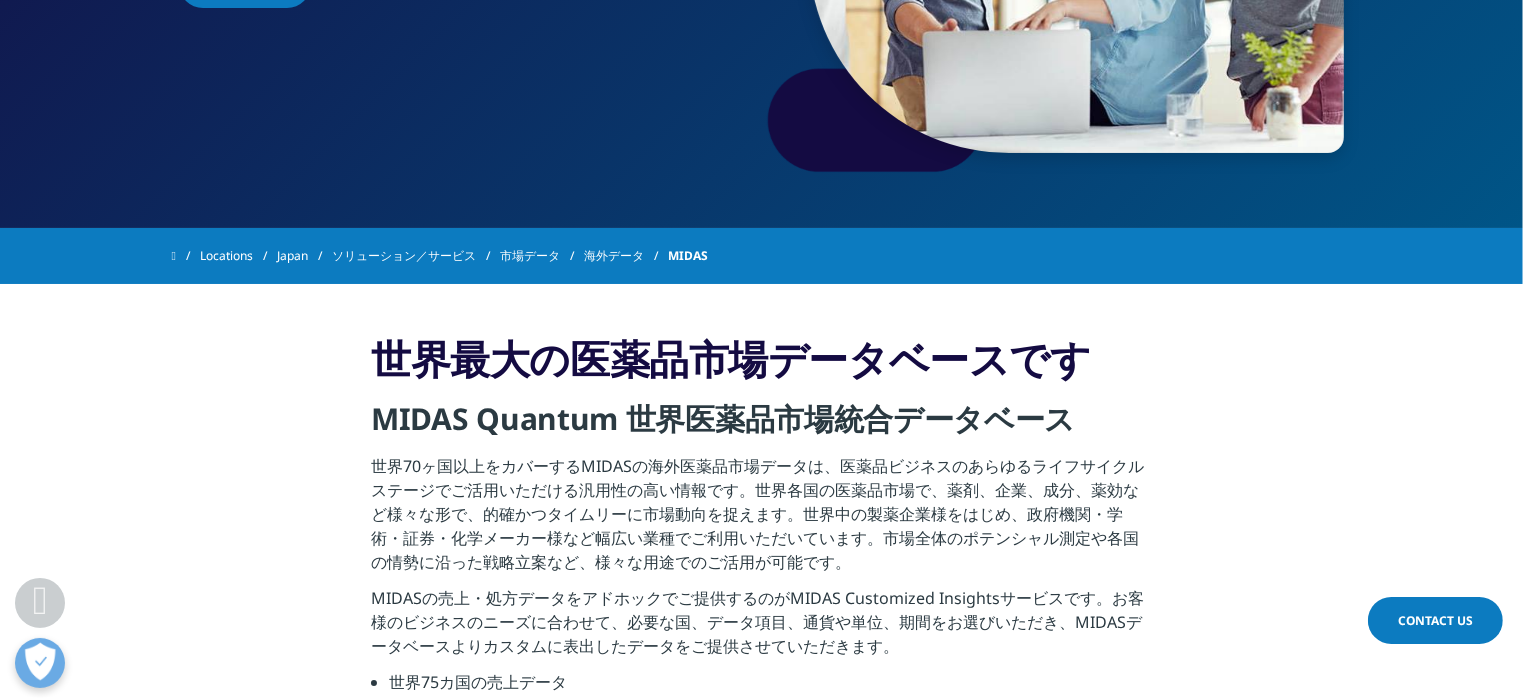 scroll, scrollTop: 0, scrollLeft: 0, axis: both 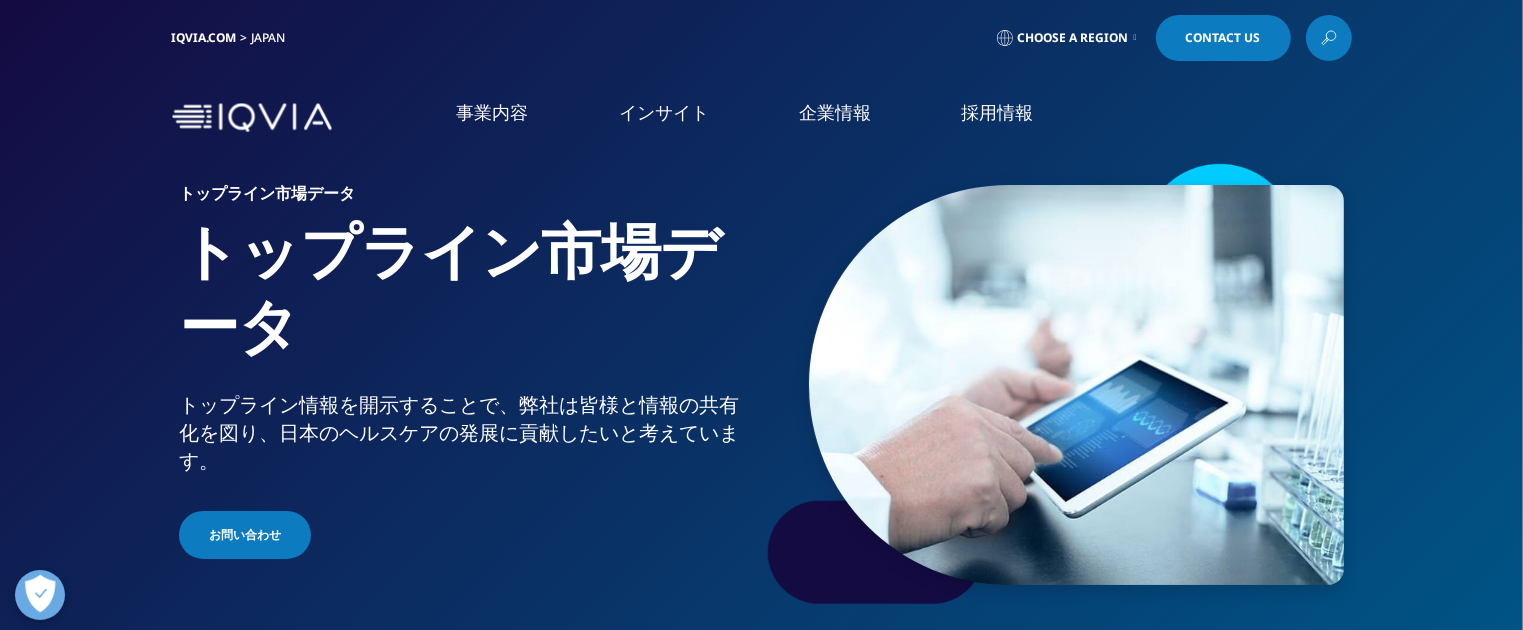 click on "インサイト
インサイト
医療・ヘルスケアの発展に貢献することを目的として発信している調査・論文・レポート情報です。
概要
トップライン市場データ
トップライン情報を開示することで、弊社は皆様と情報の共有化を図り、日本のヘルスケアの発展に貢献したいと考えています。" at bounding box center [664, 132] 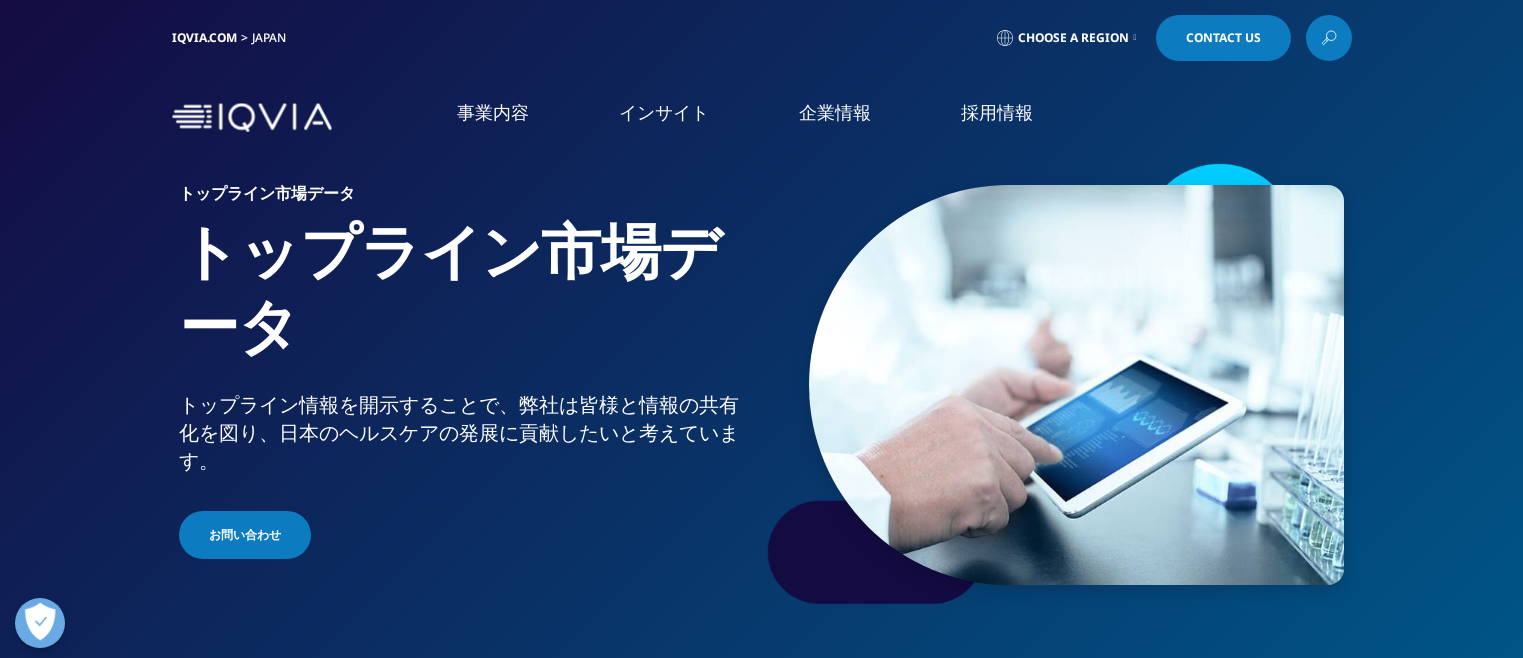 scroll, scrollTop: 0, scrollLeft: 0, axis: both 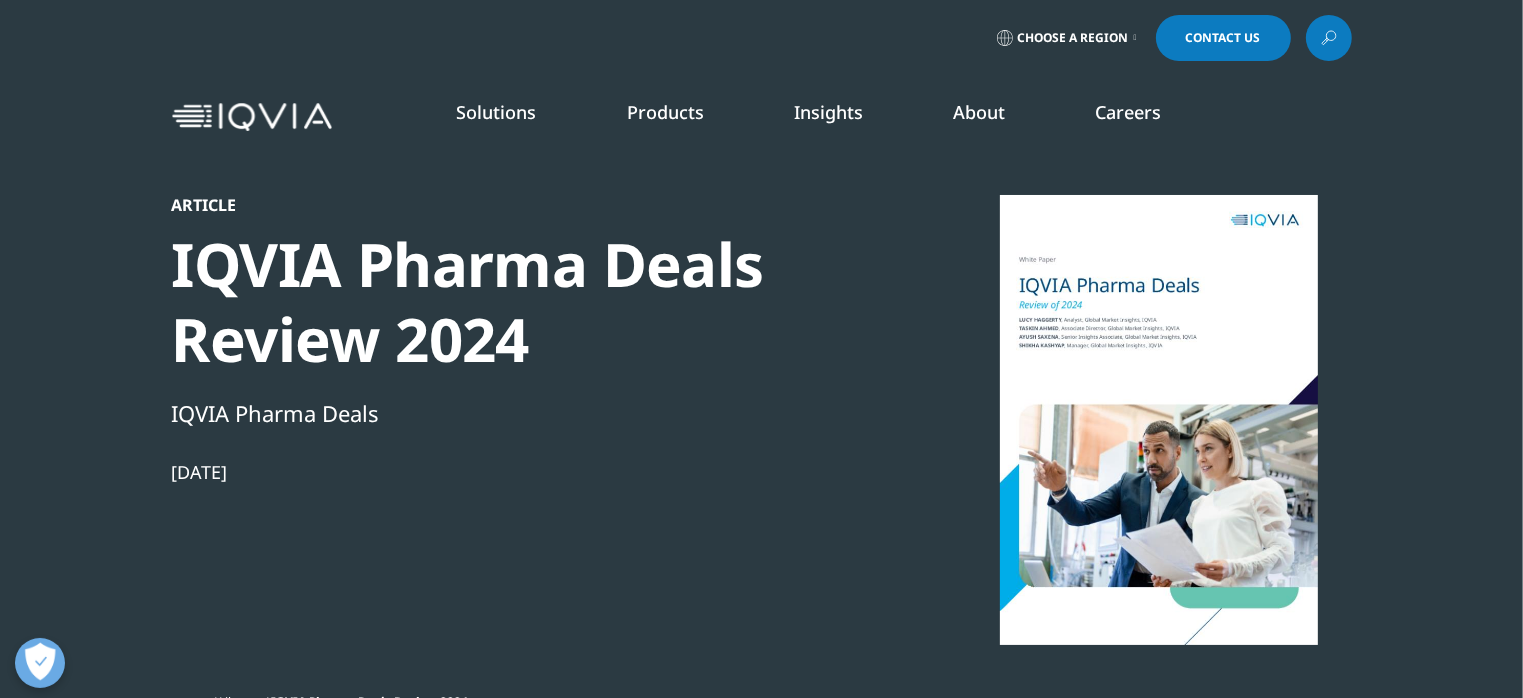 click on "Contact Us" at bounding box center [1223, 38] 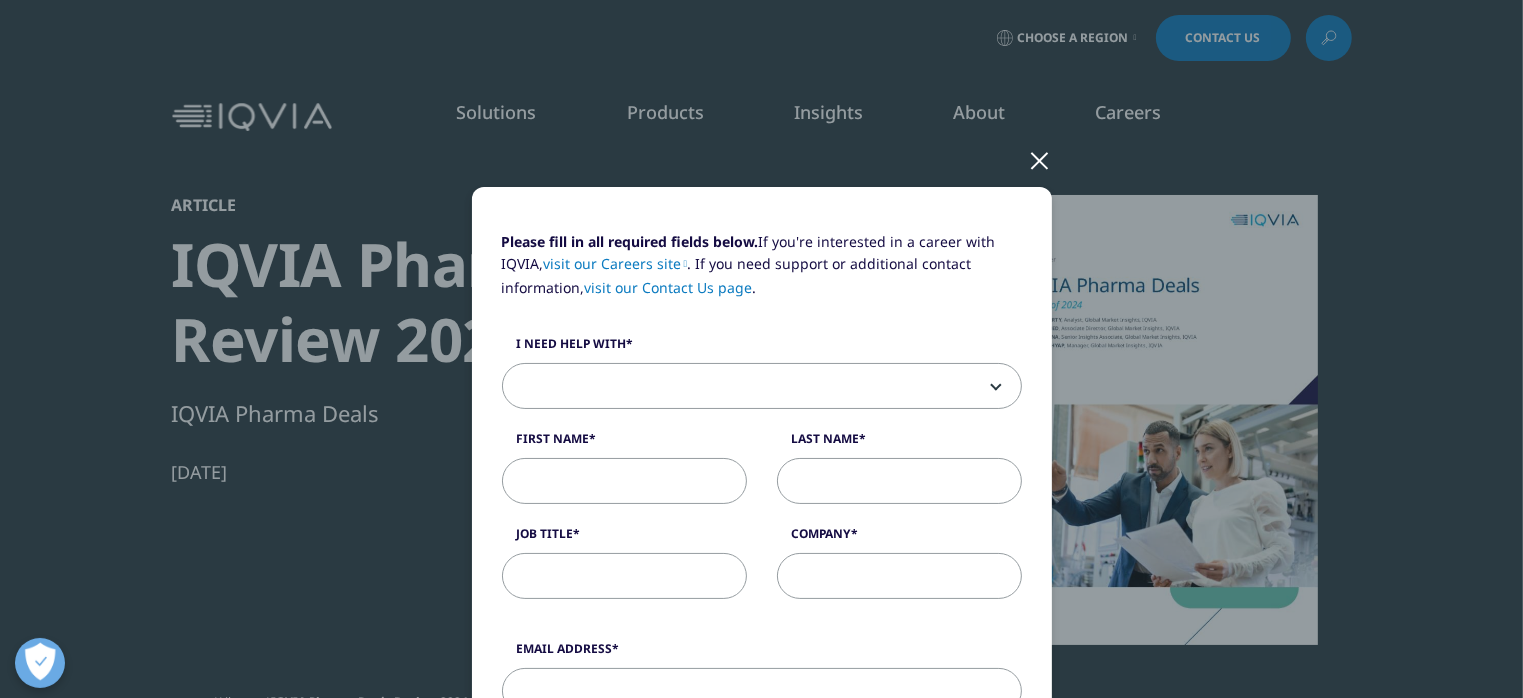 click at bounding box center (1040, 159) 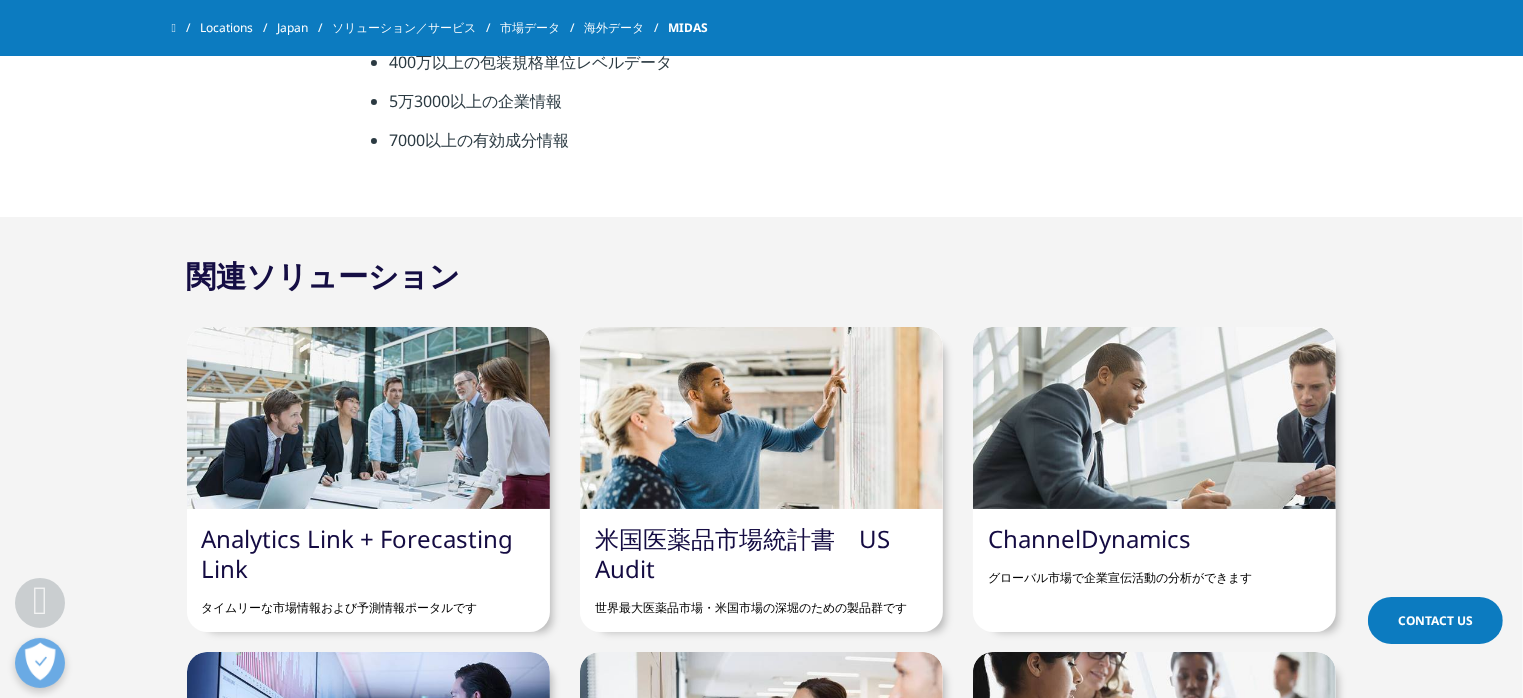 scroll, scrollTop: 1440, scrollLeft: 0, axis: vertical 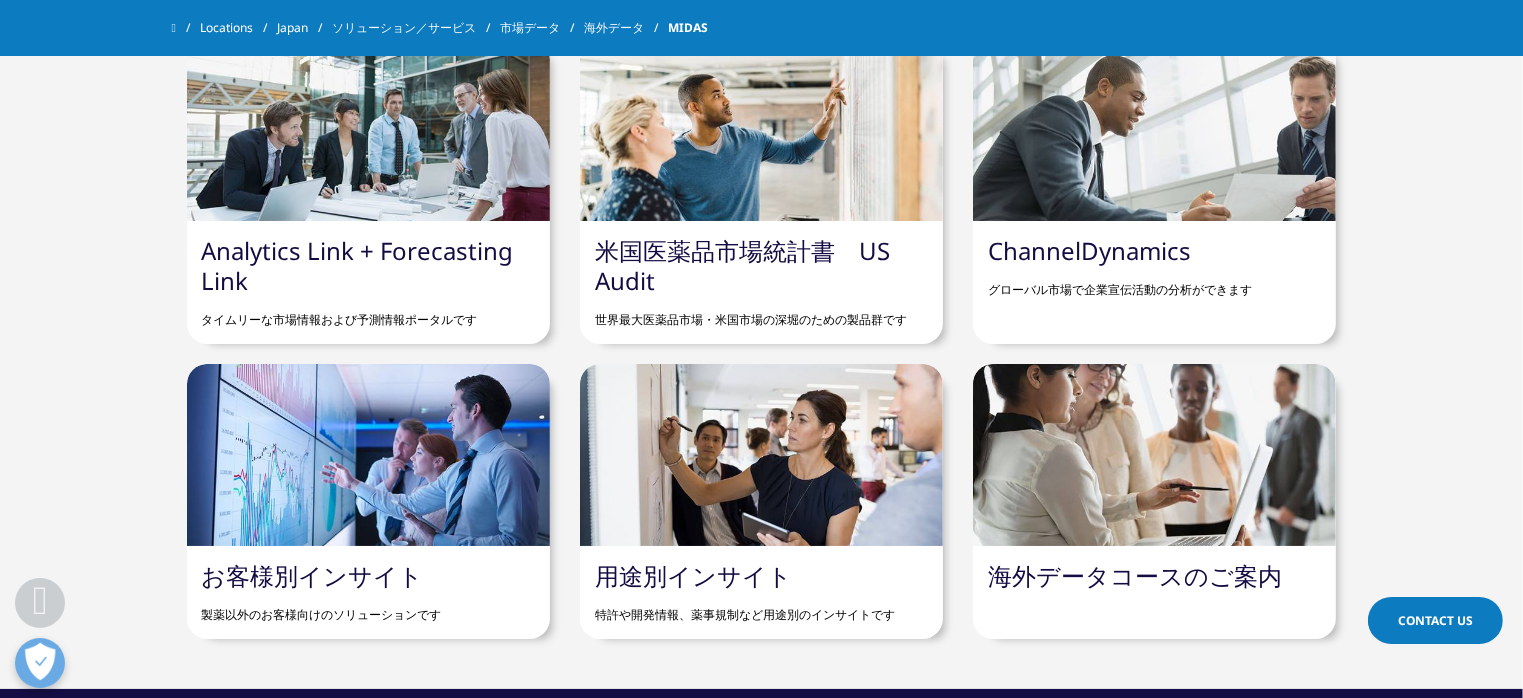 click on "Analytics Link + Forecasting Link" at bounding box center (358, 265) 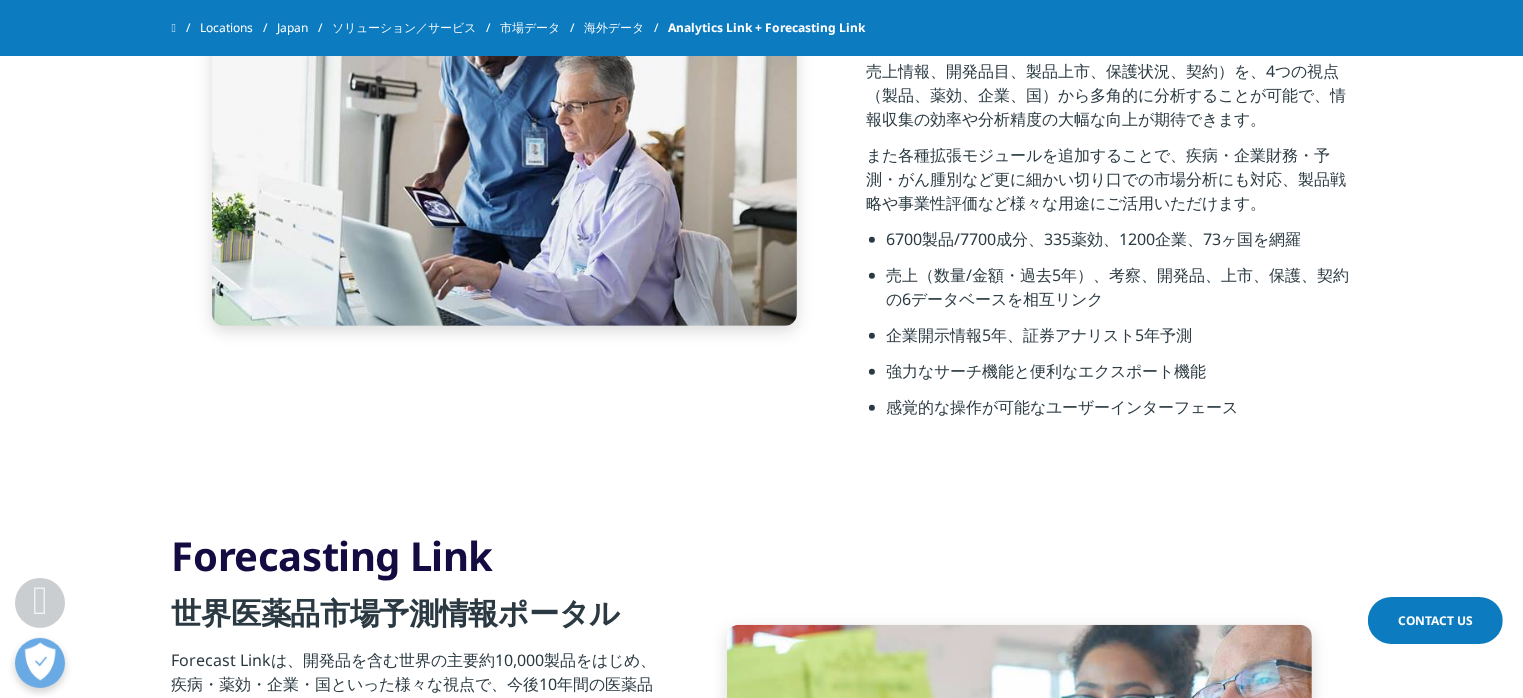 scroll, scrollTop: 144, scrollLeft: 0, axis: vertical 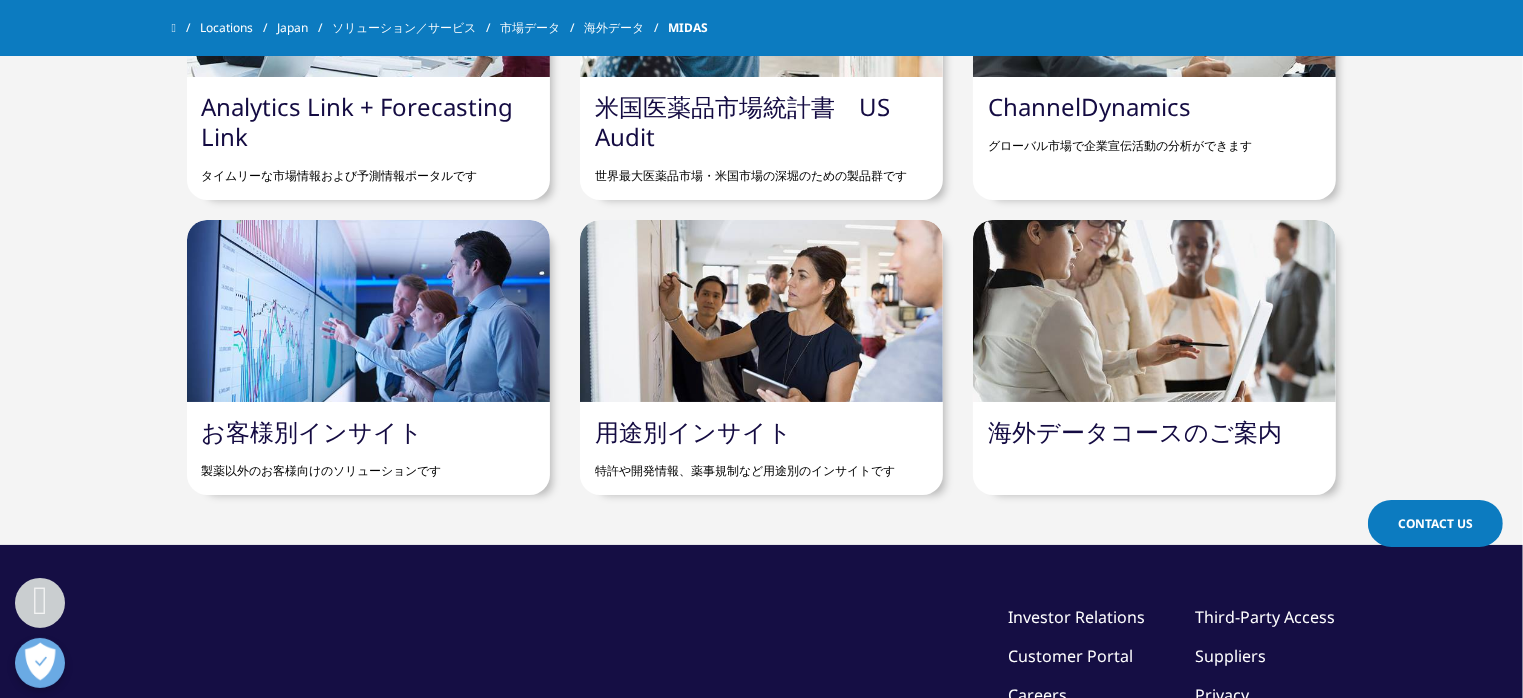click on "海外データコースのご案内" at bounding box center (1135, 431) 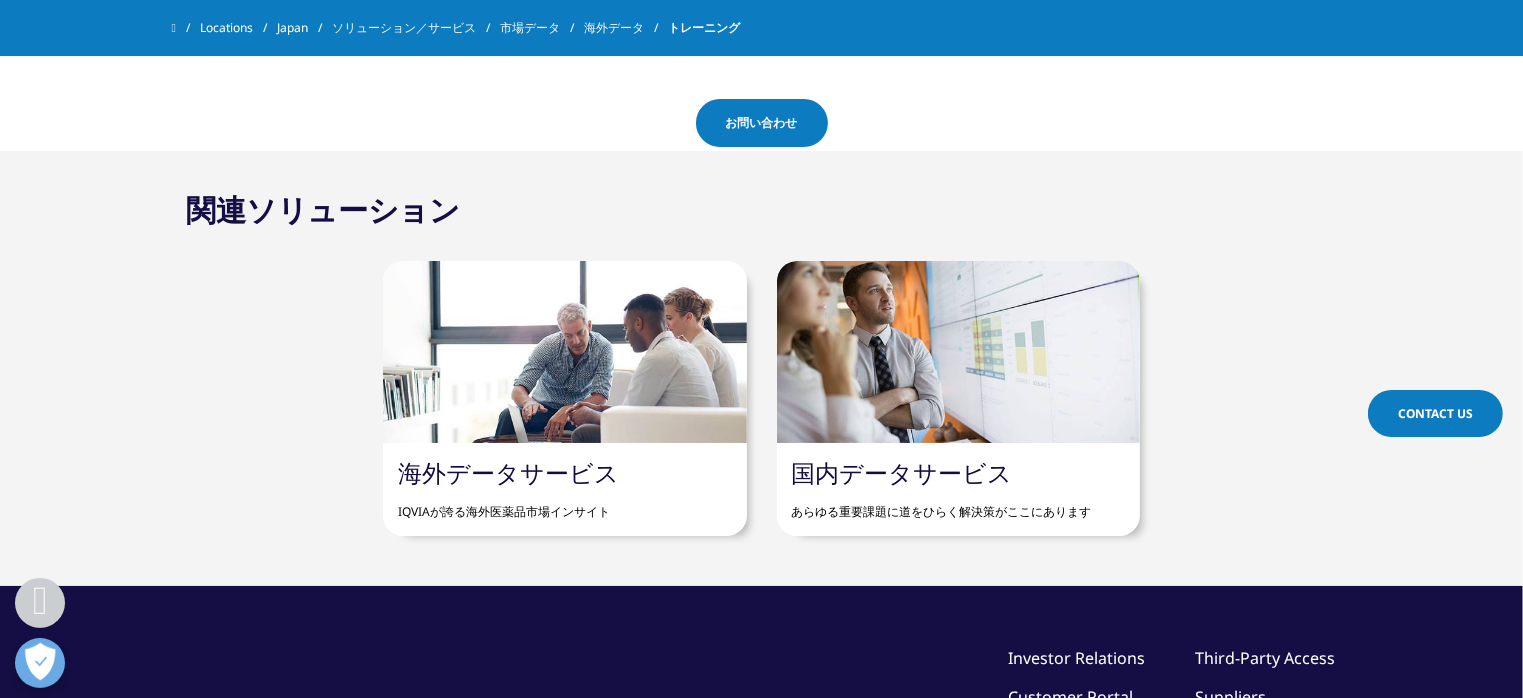 scroll, scrollTop: 720, scrollLeft: 0, axis: vertical 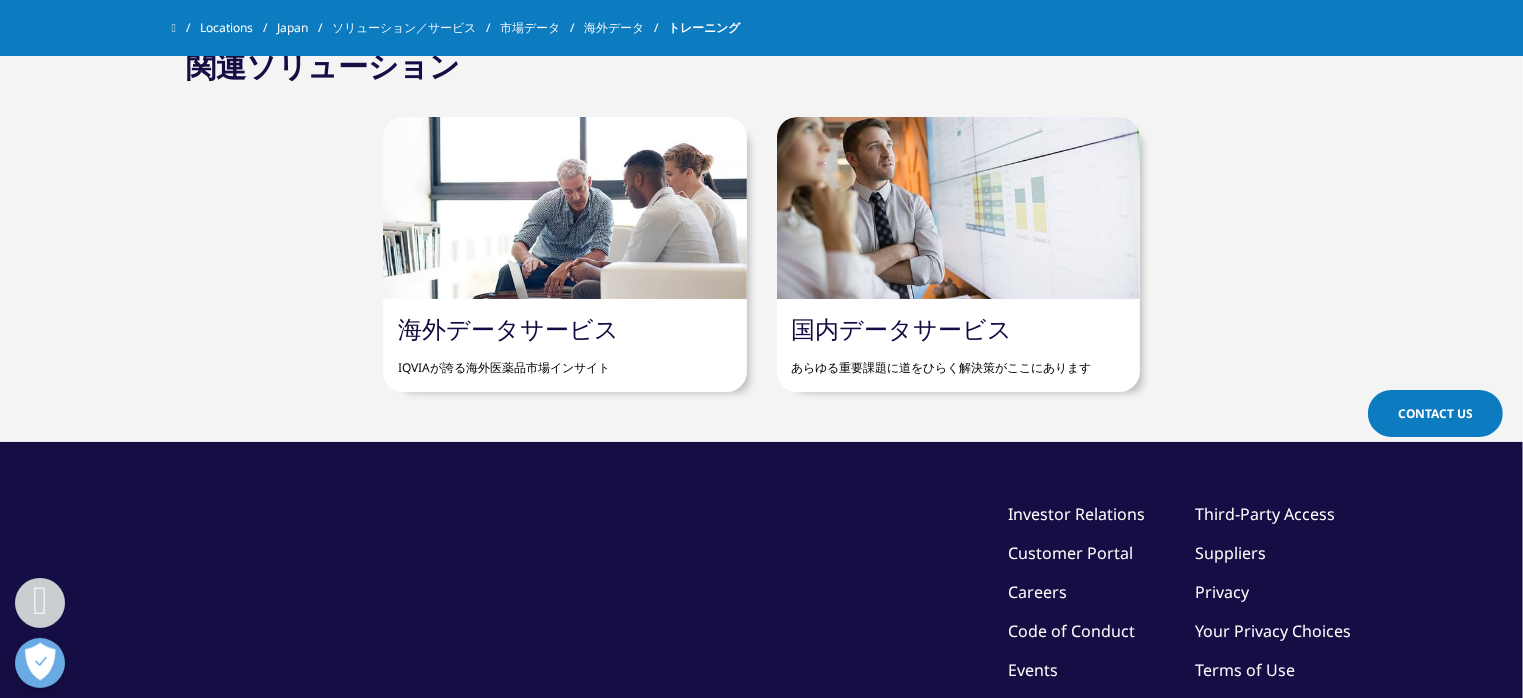 click on "海外データサービス" at bounding box center [508, 328] 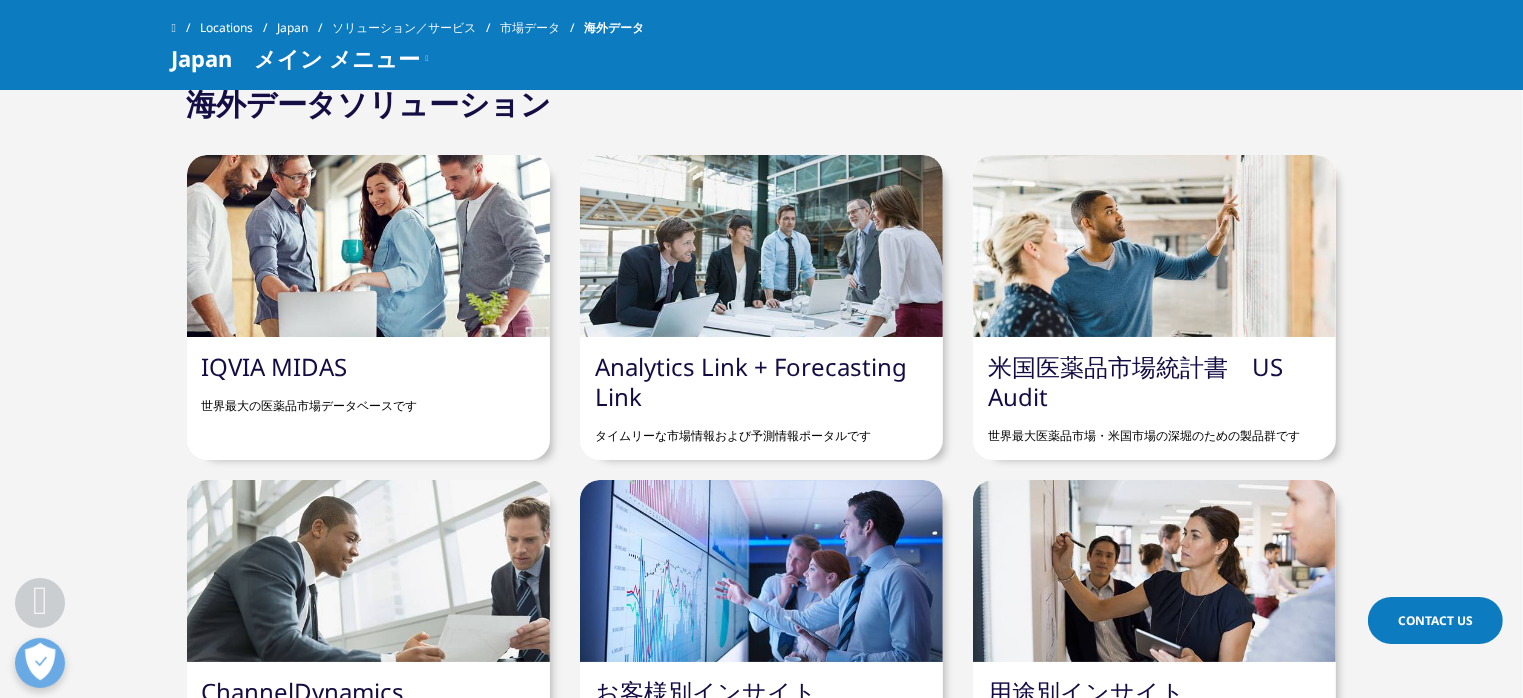 scroll, scrollTop: 1152, scrollLeft: 0, axis: vertical 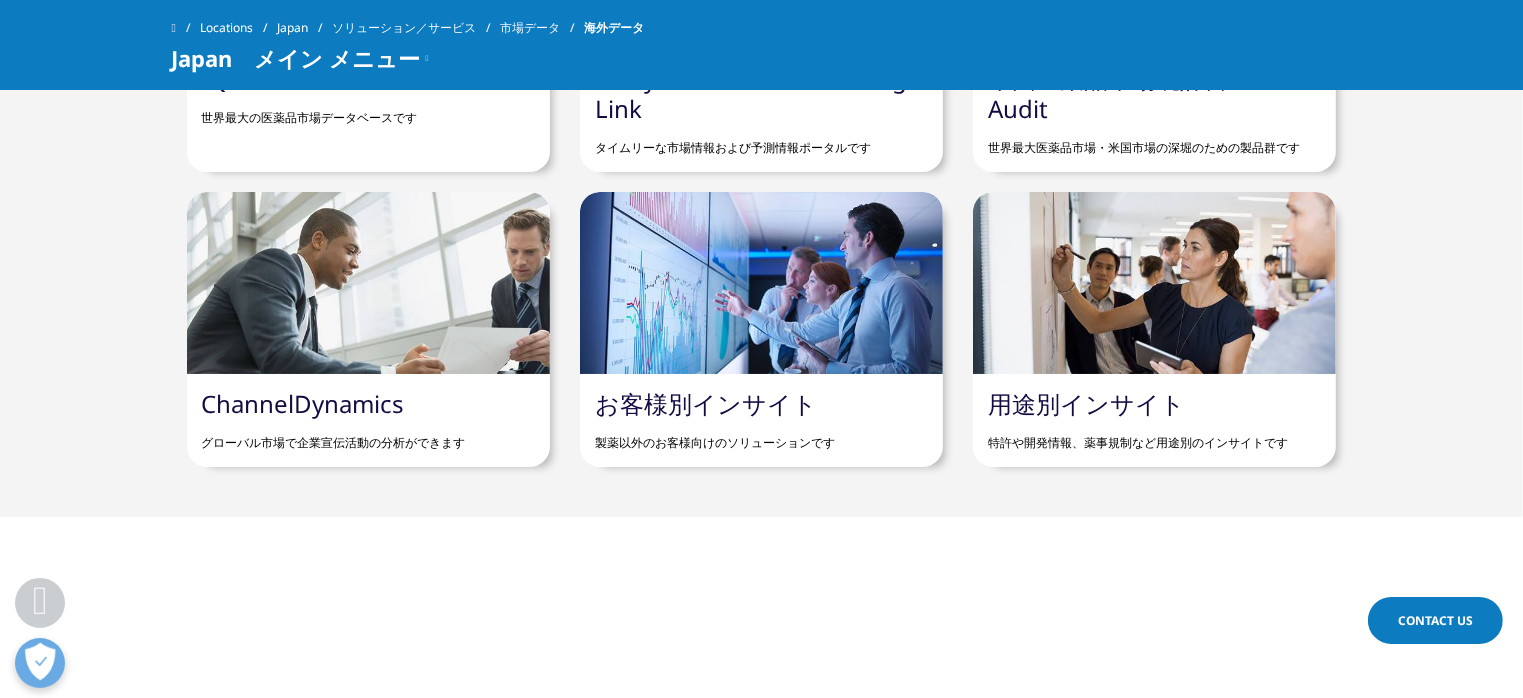 click on "用途別インサイト" at bounding box center (1086, 403) 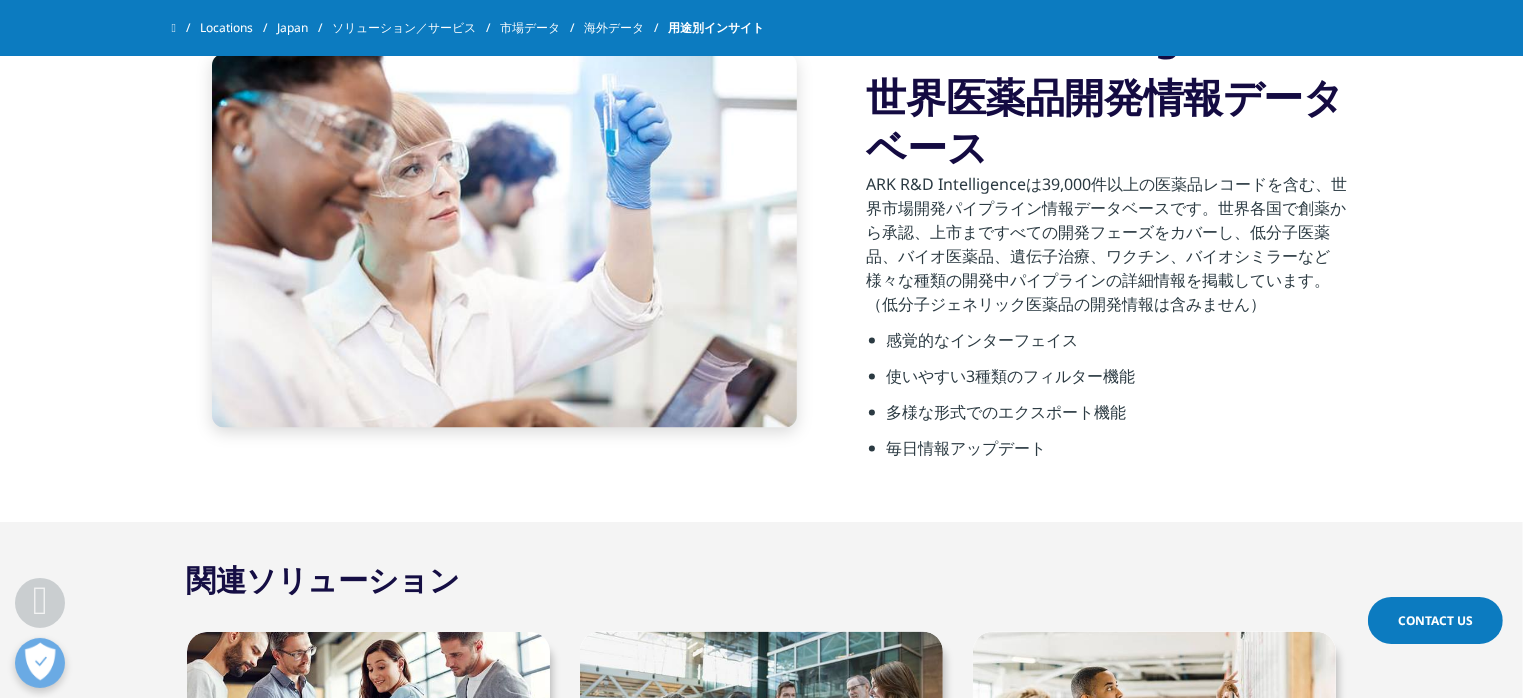 scroll, scrollTop: 3168, scrollLeft: 0, axis: vertical 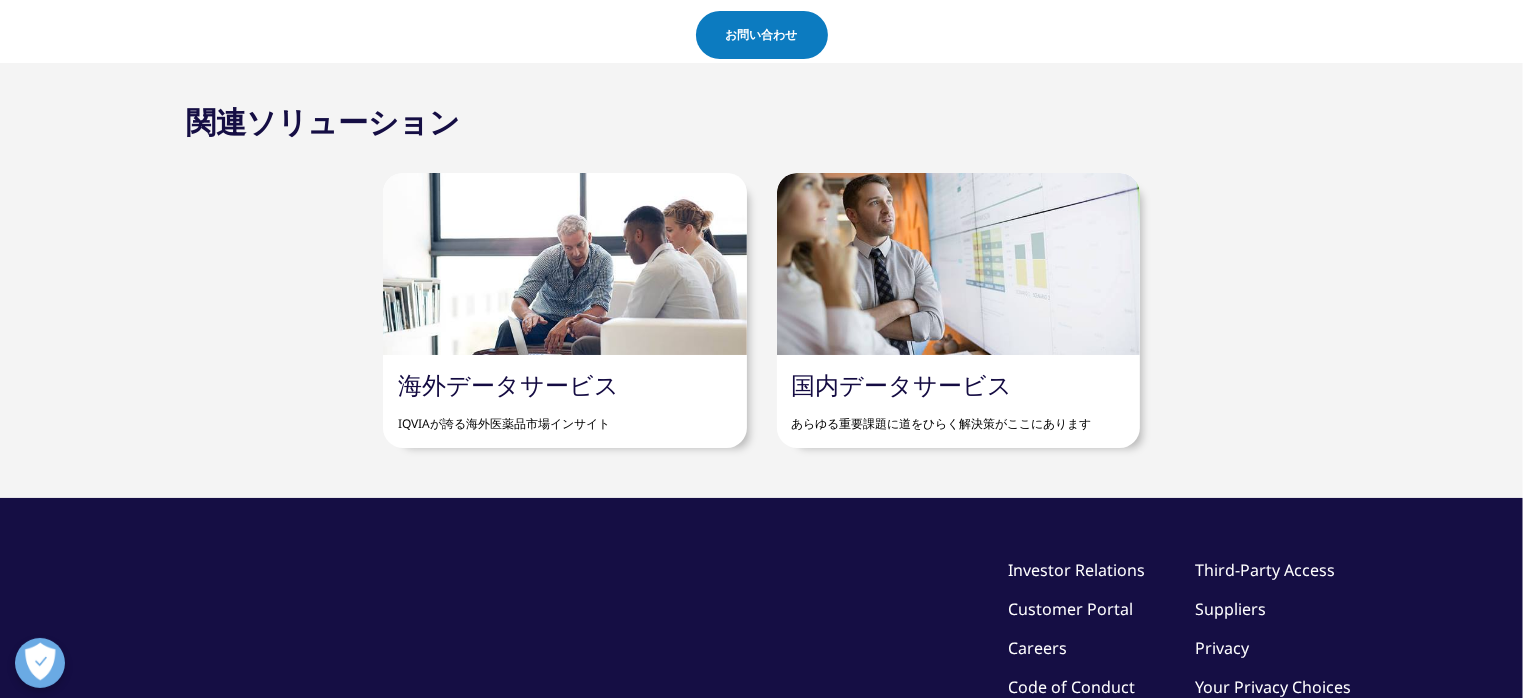 click on "国内データサービス" at bounding box center (902, 384) 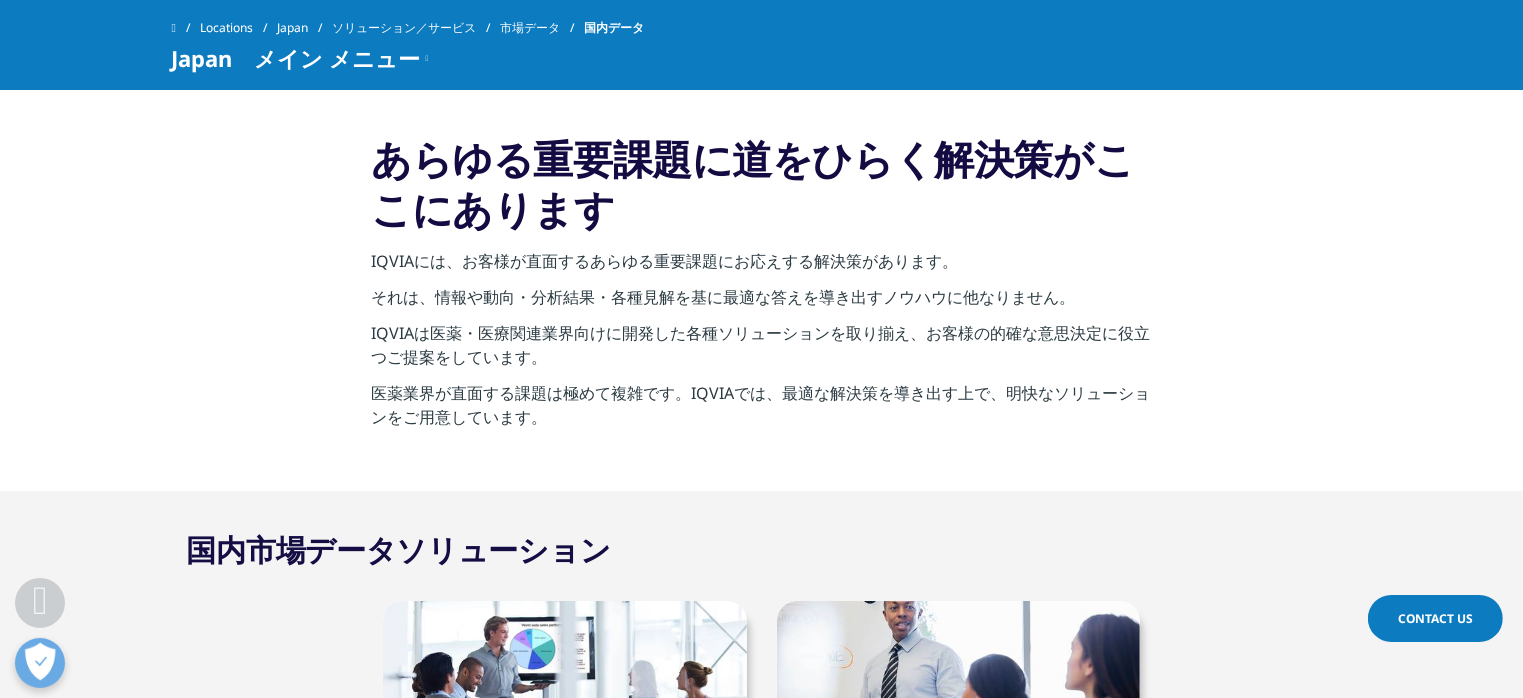 scroll, scrollTop: 1152, scrollLeft: 0, axis: vertical 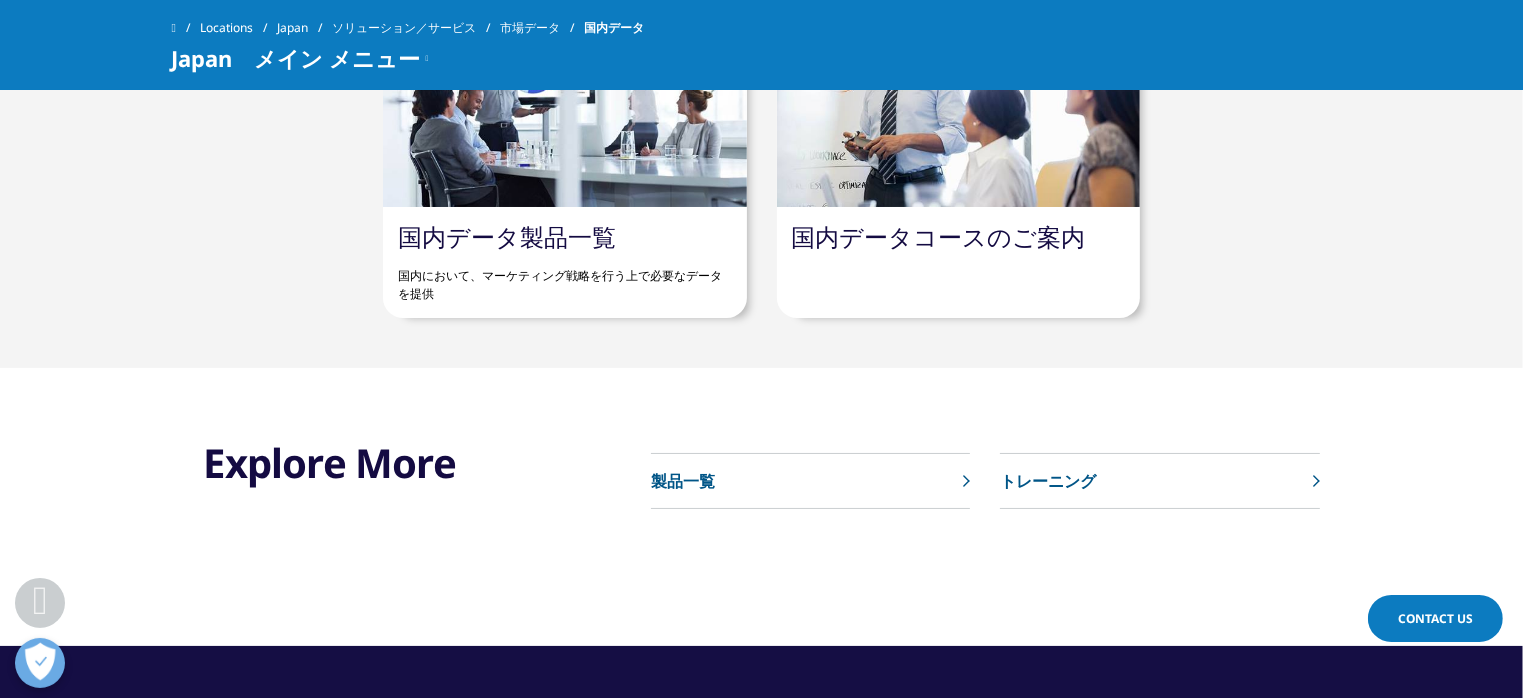click on "国内データ製品一覧" at bounding box center [507, 236] 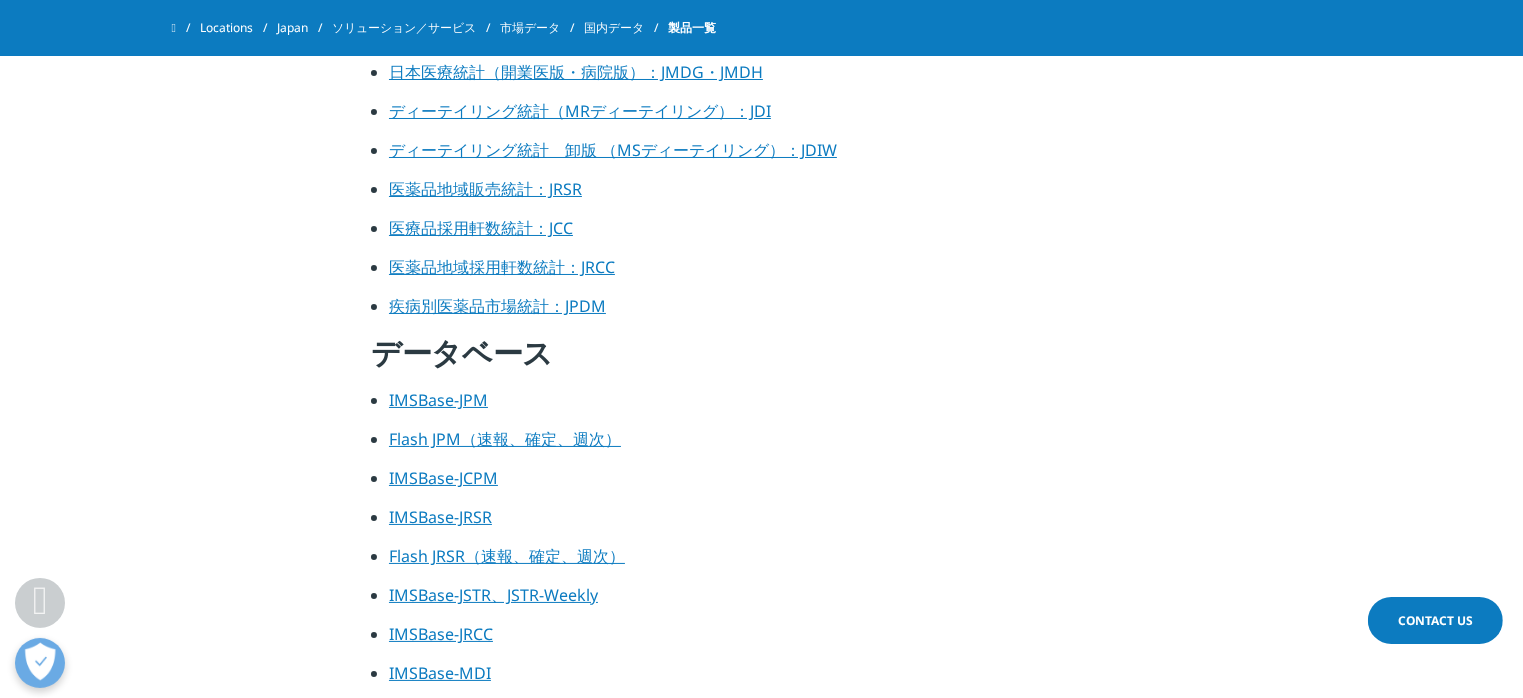 scroll, scrollTop: 720, scrollLeft: 0, axis: vertical 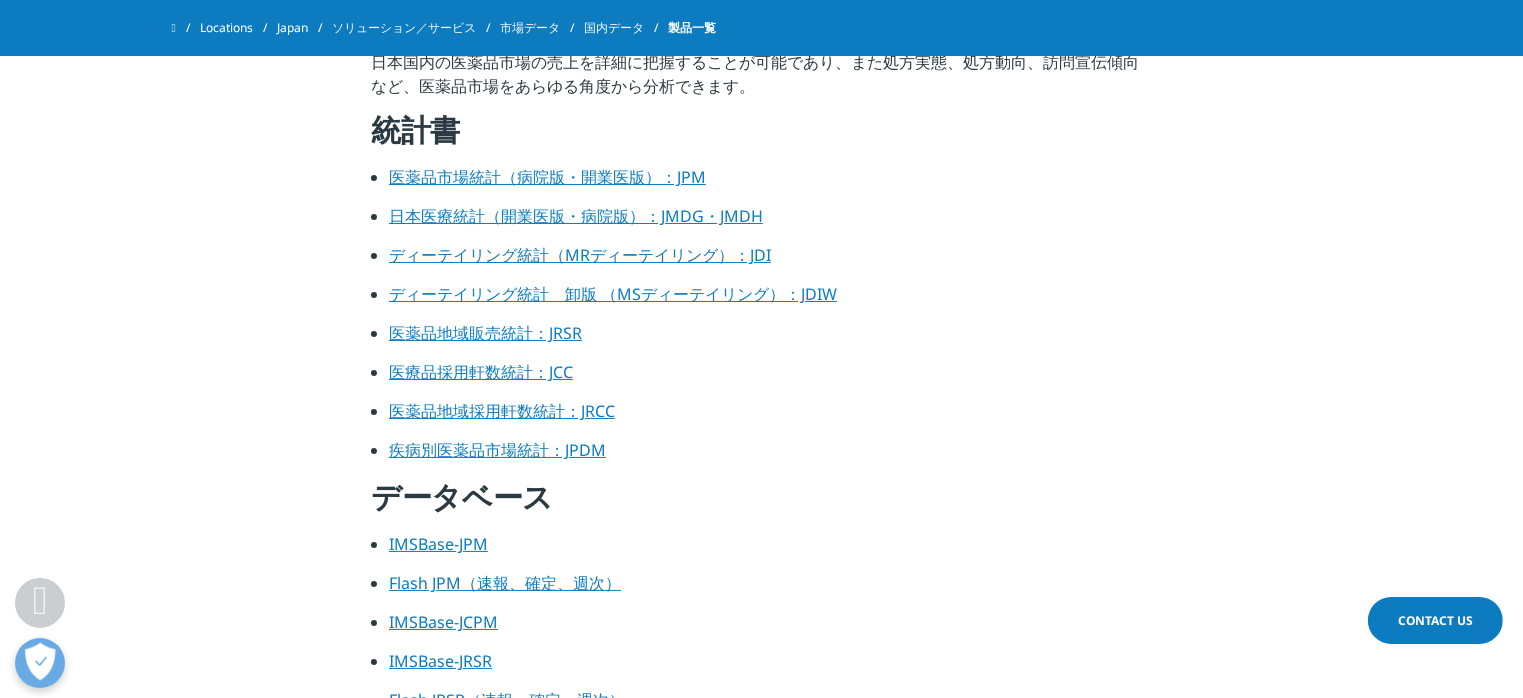 click on "医薬品地域販売統計：JRSR" at bounding box center [485, 333] 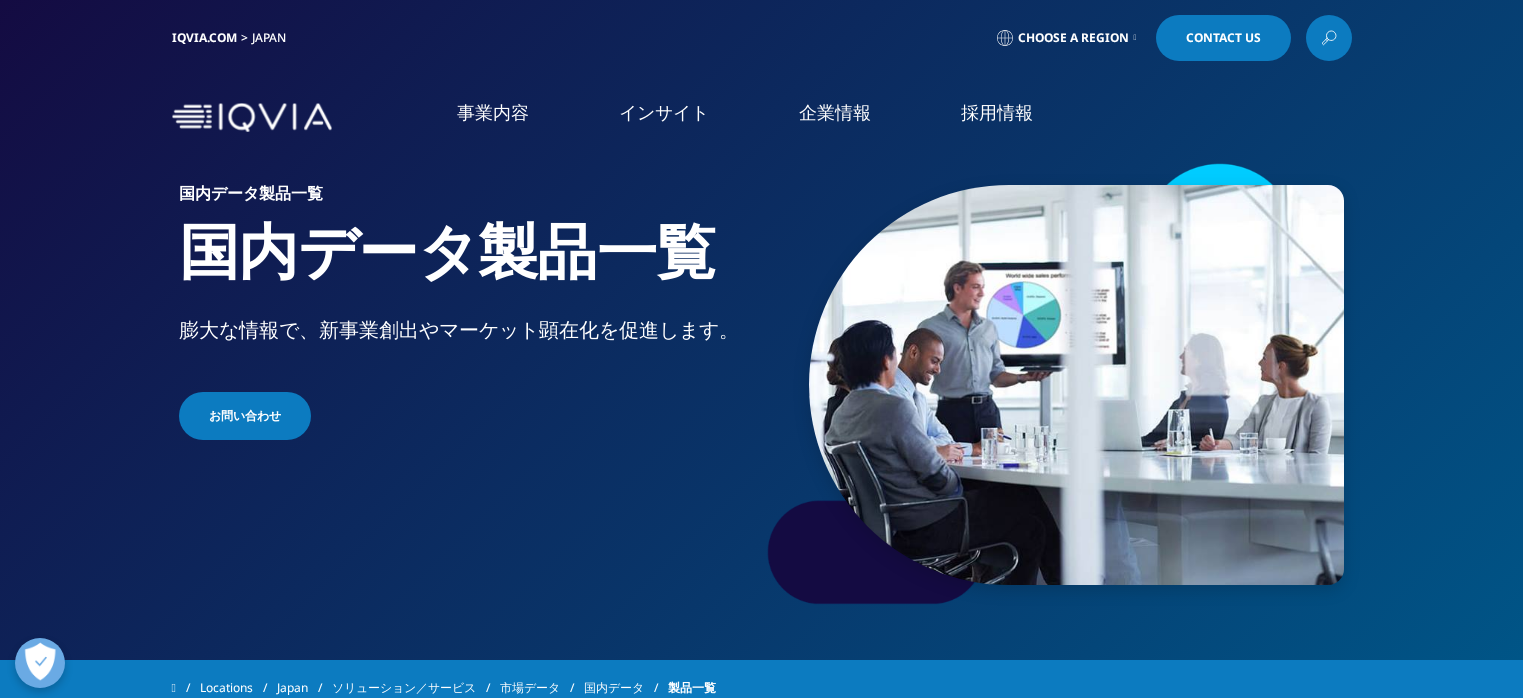 scroll, scrollTop: 720, scrollLeft: 0, axis: vertical 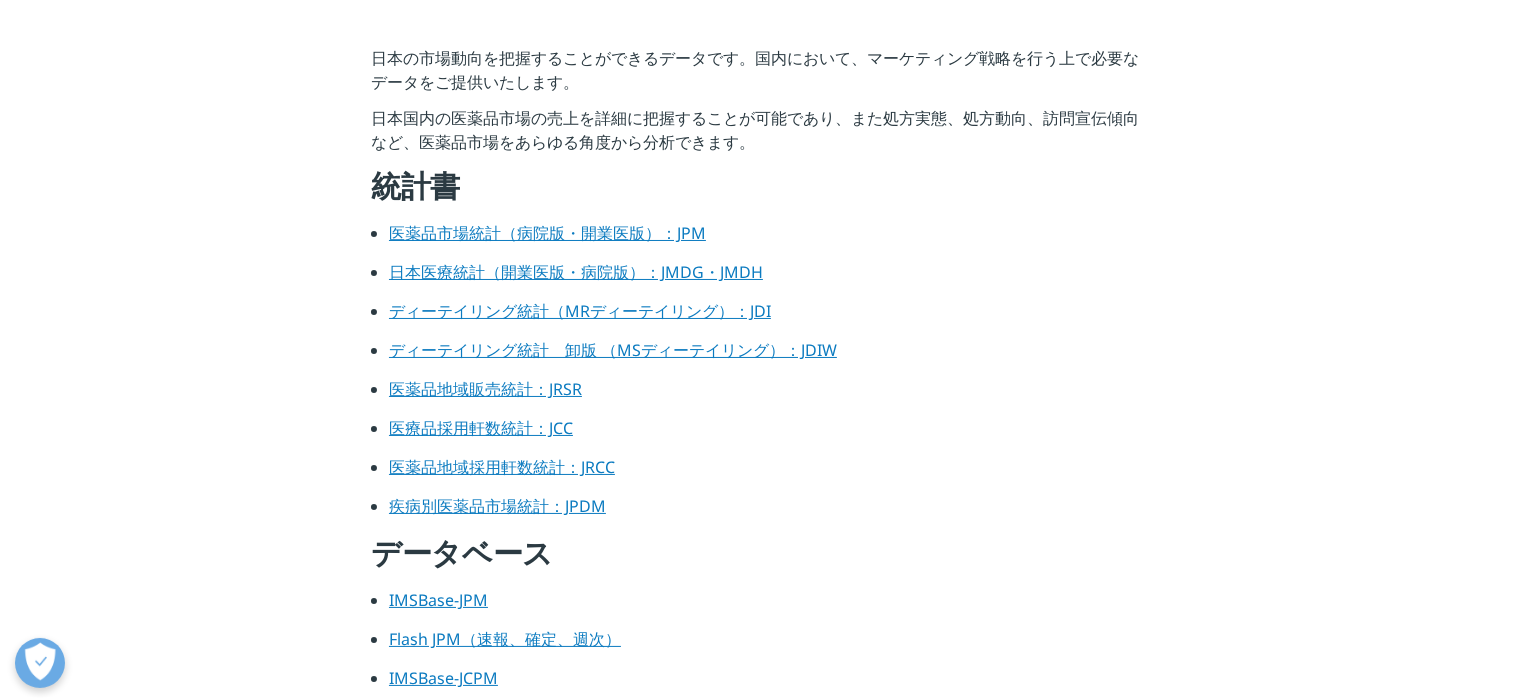 click on "医薬品市場統計（病院版・開業医版）：JPM" at bounding box center [547, 233] 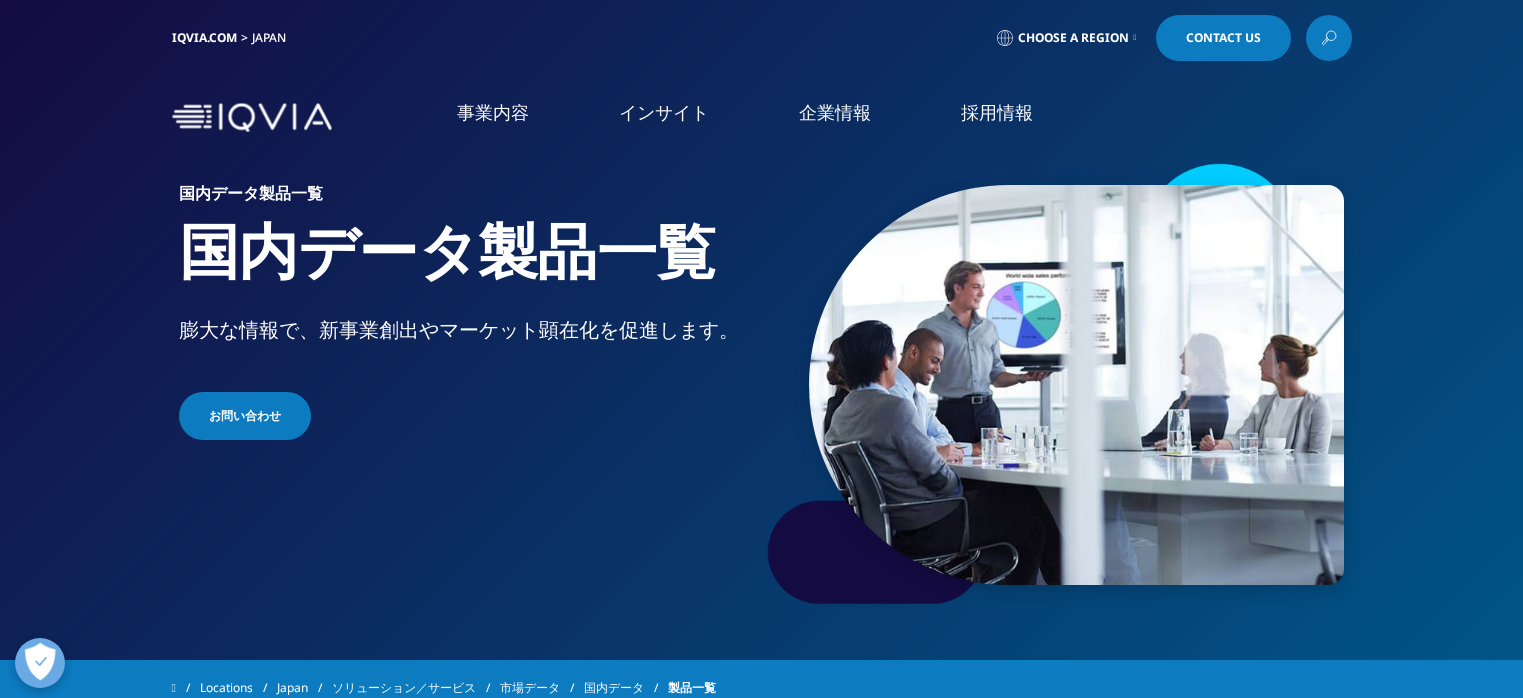 scroll, scrollTop: 720, scrollLeft: 0, axis: vertical 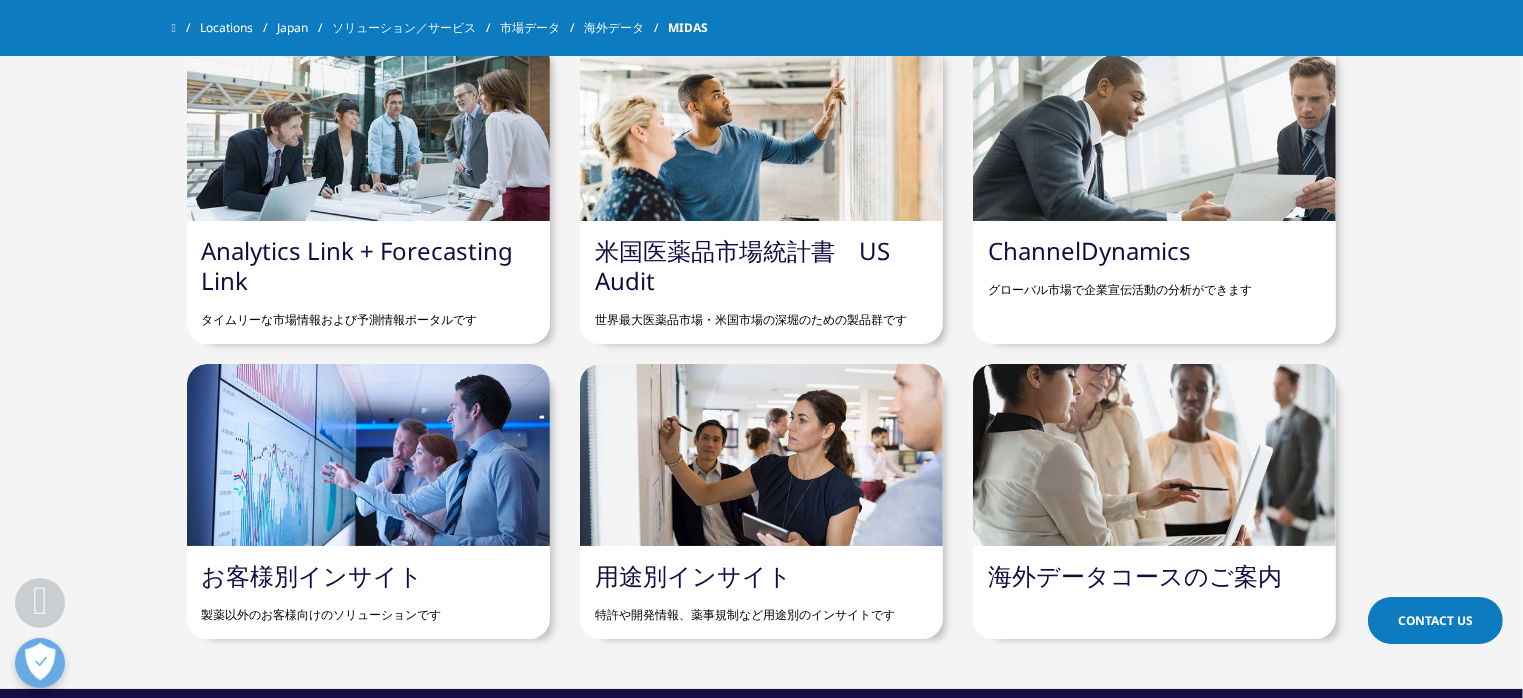 click on "米国医薬品市場統計書　US Audit" at bounding box center (742, 265) 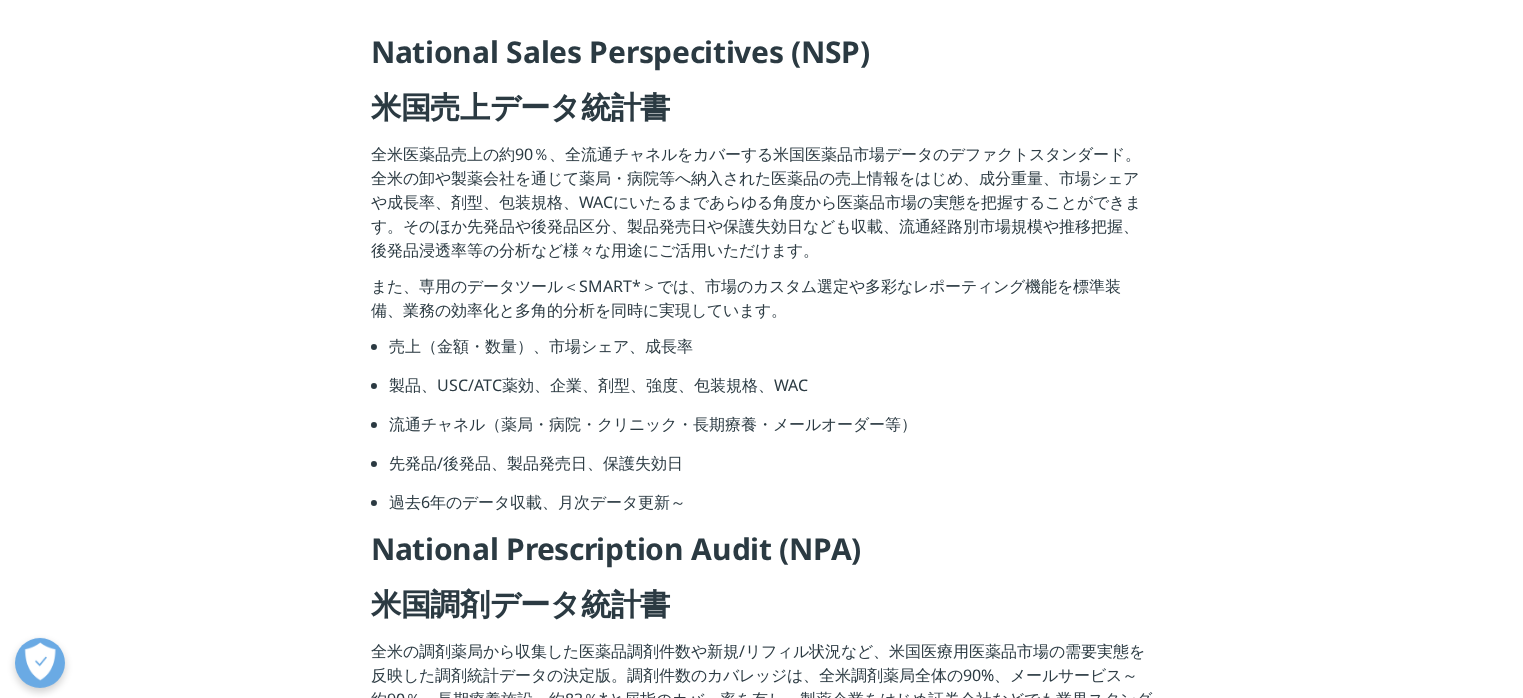 scroll, scrollTop: 0, scrollLeft: 0, axis: both 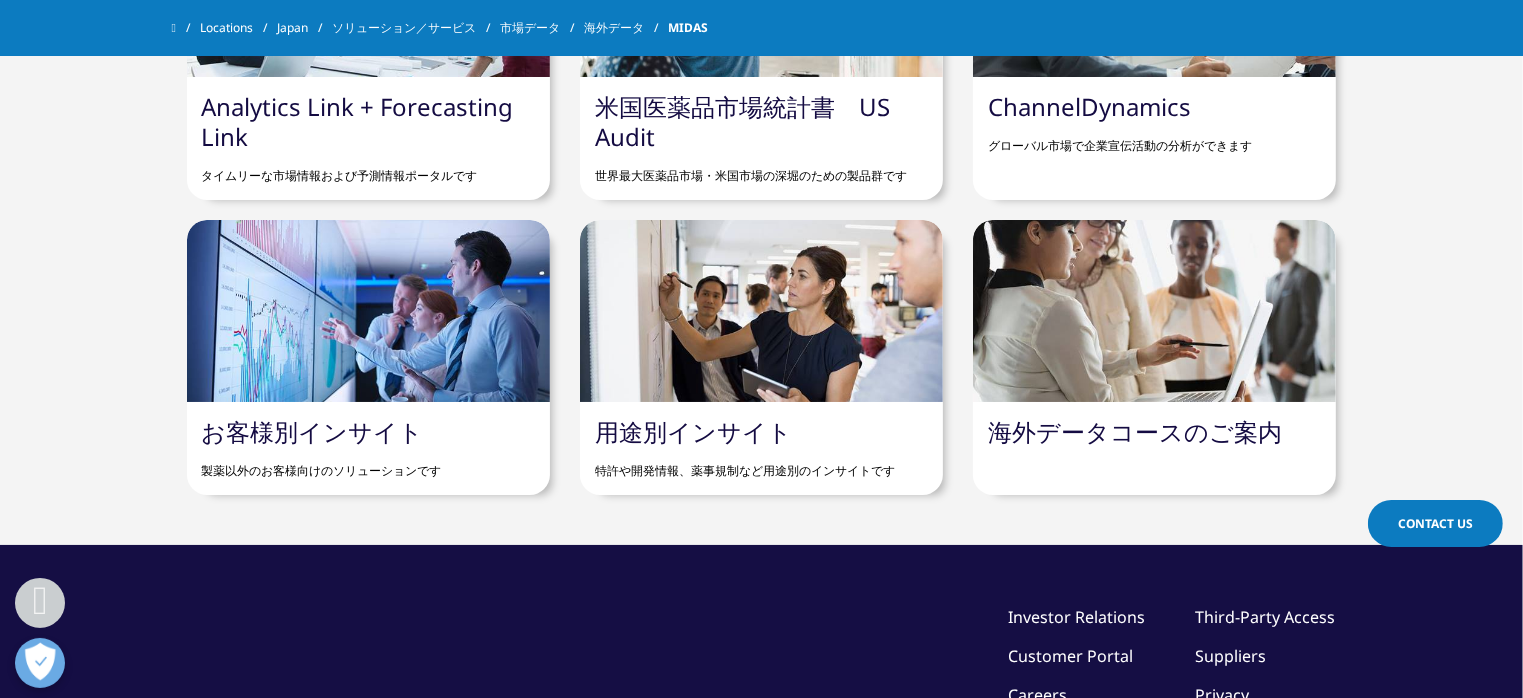 click on "Analytics Link + Forecasting Link" at bounding box center (358, 121) 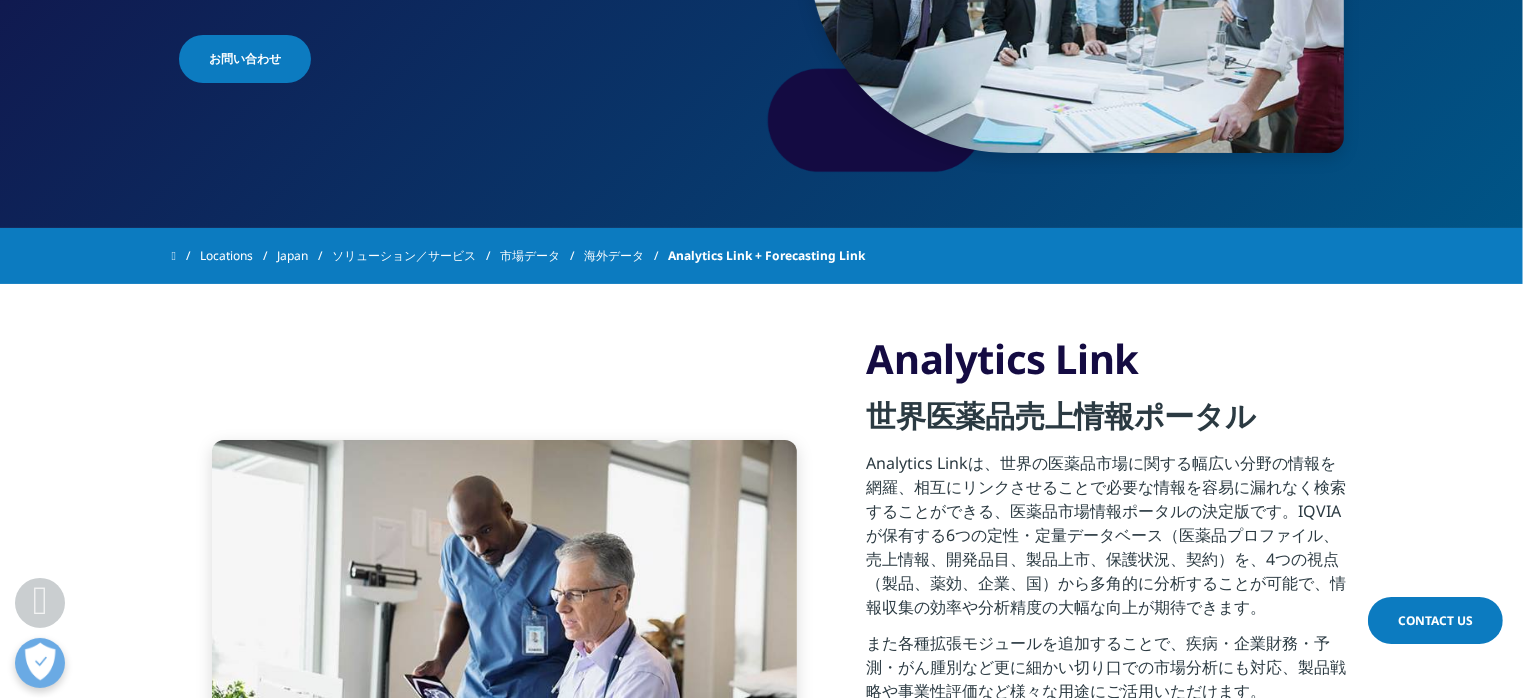 scroll, scrollTop: 0, scrollLeft: 0, axis: both 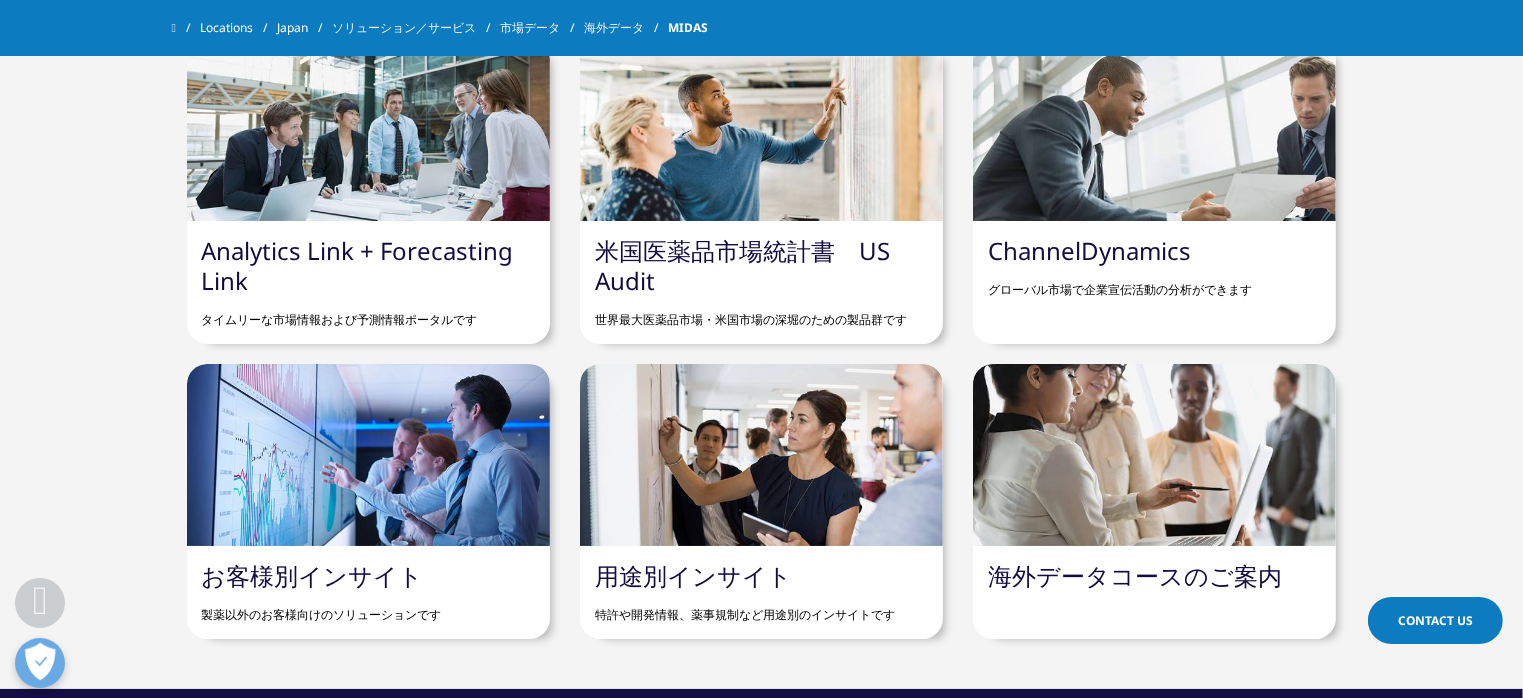 click on "Analytics Link + Forecasting Link" at bounding box center (358, 265) 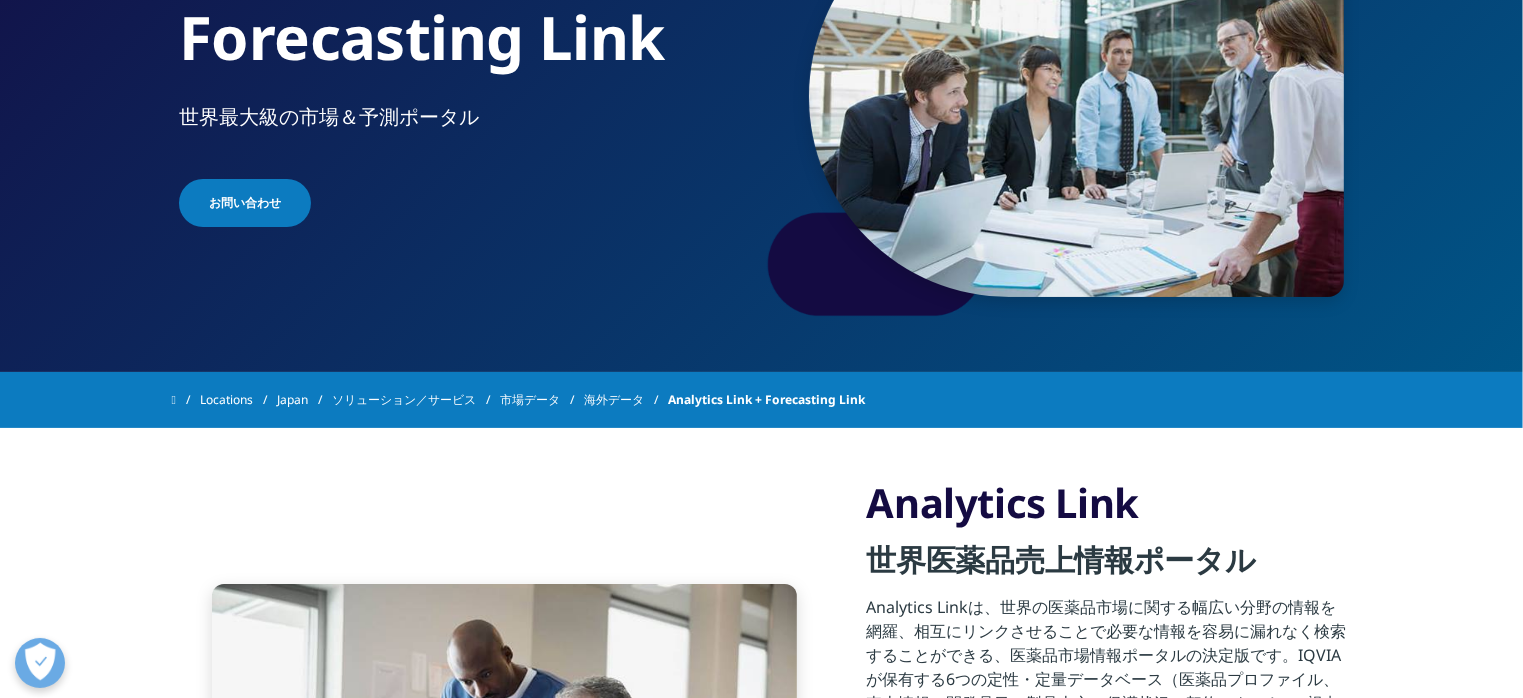 scroll, scrollTop: 0, scrollLeft: 0, axis: both 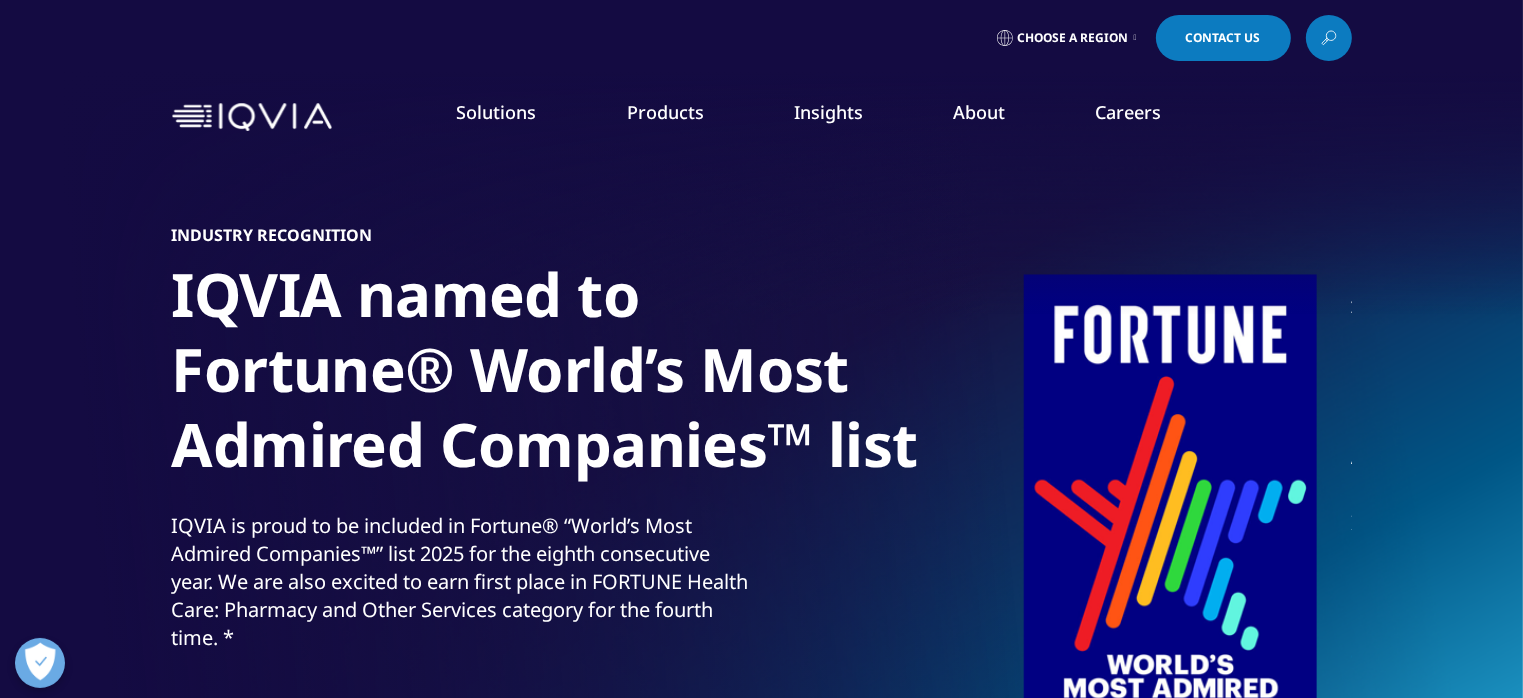 click 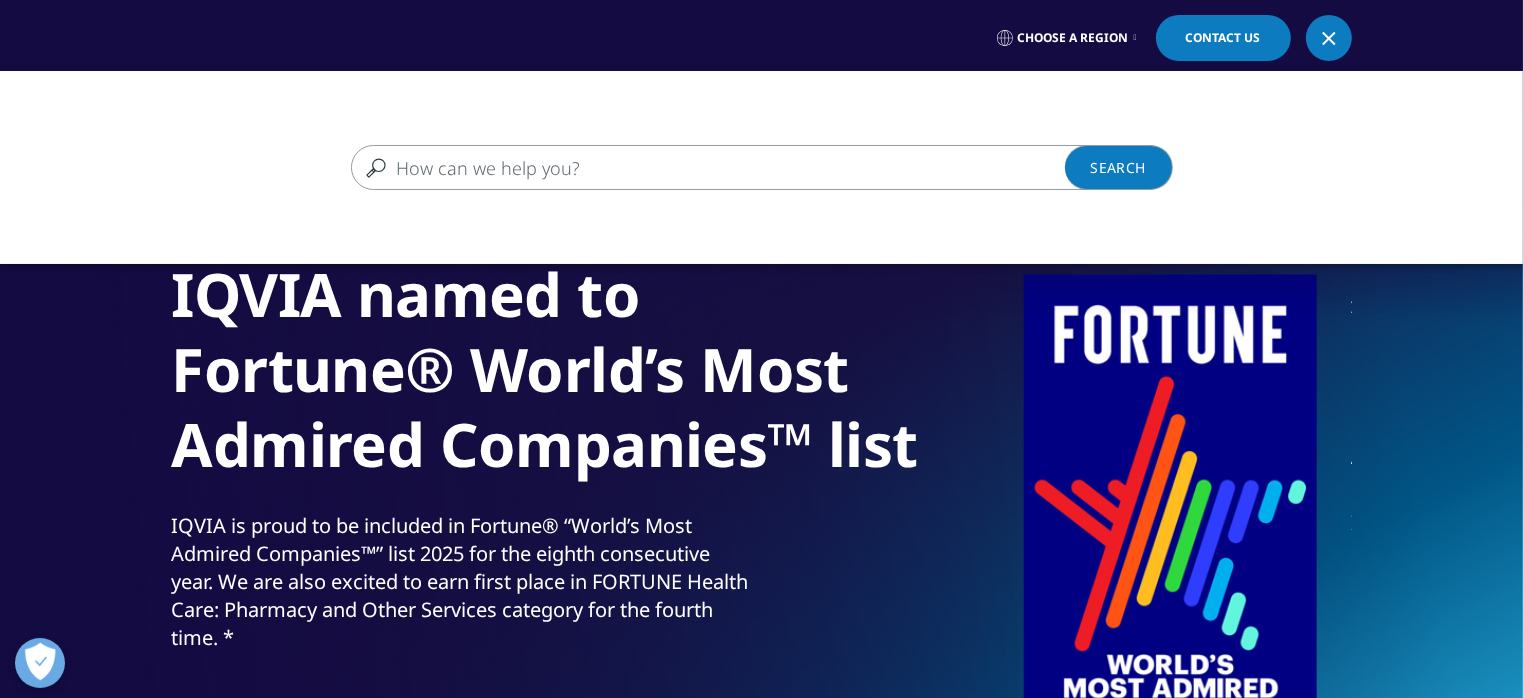 click at bounding box center (733, 167) 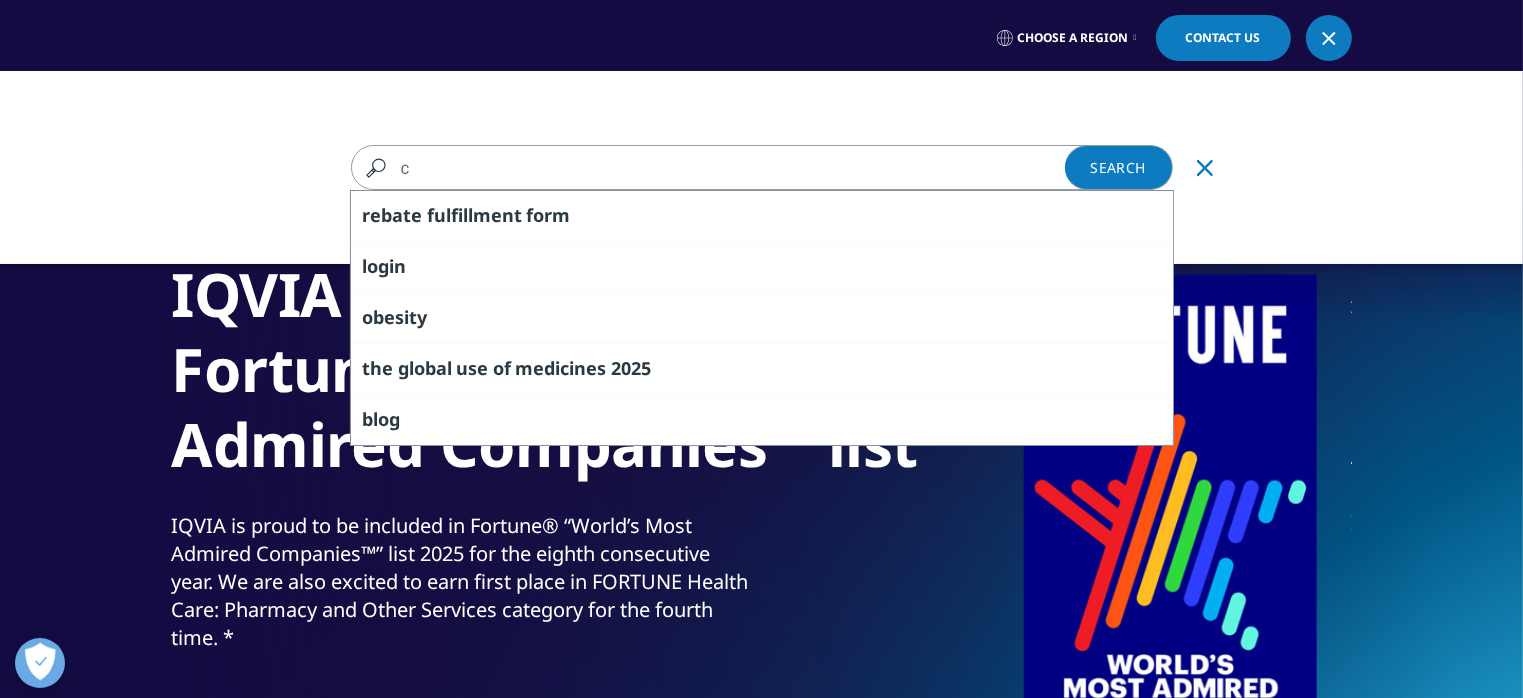 type on "こ" 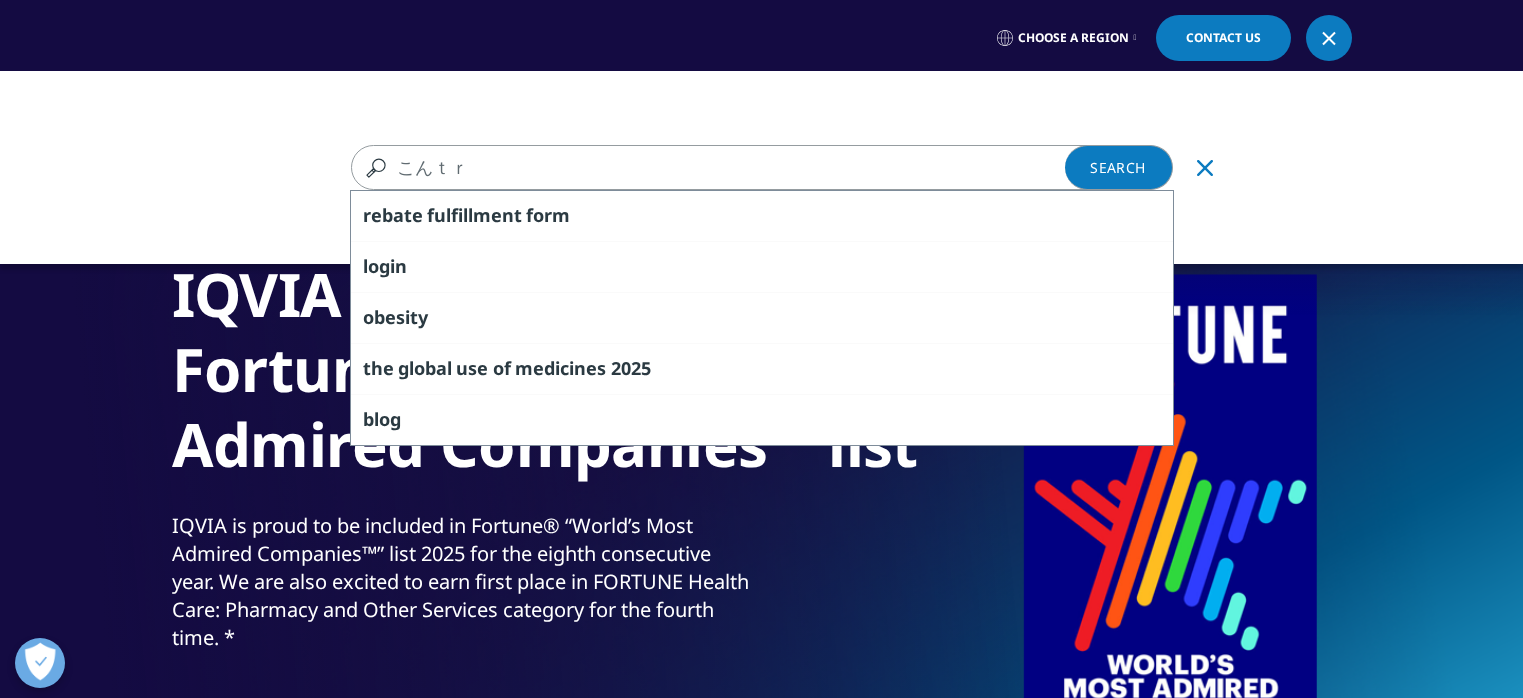 scroll, scrollTop: 0, scrollLeft: 0, axis: both 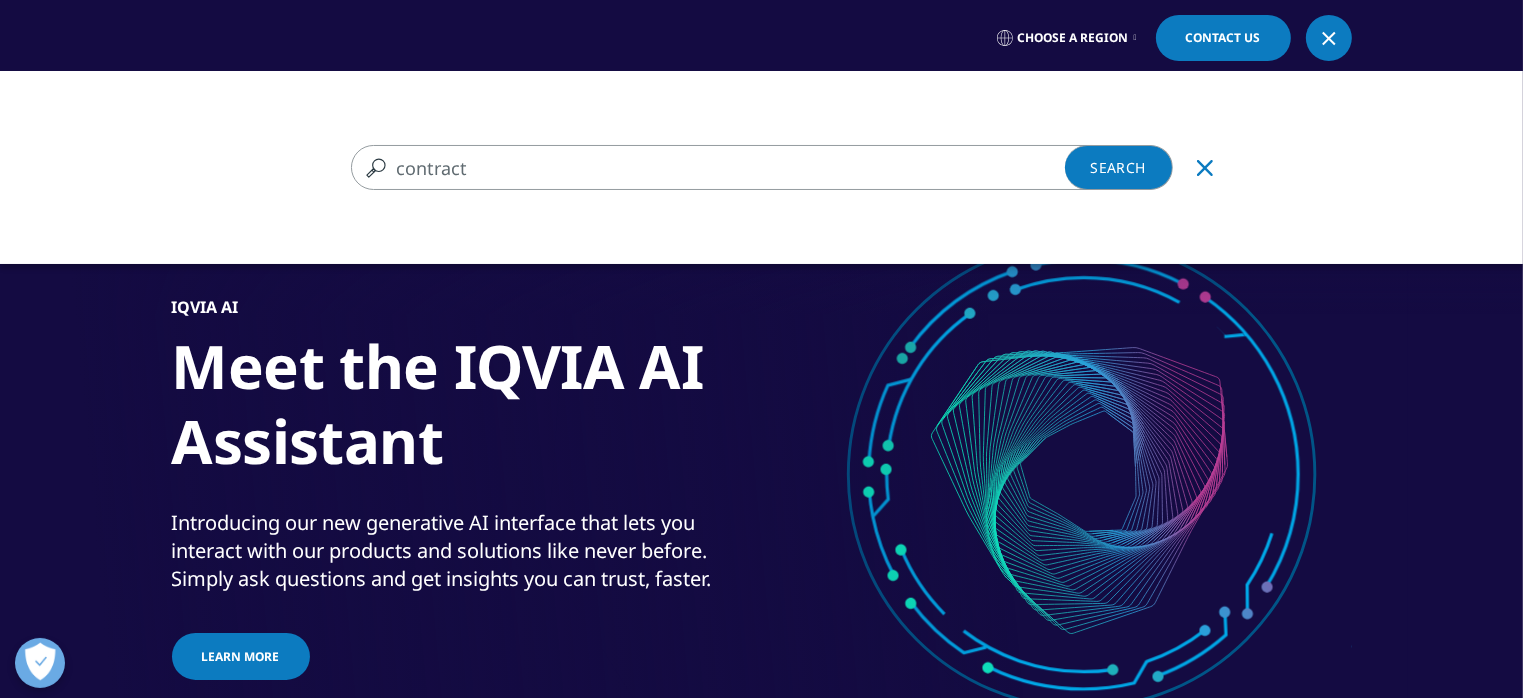 type on "contract" 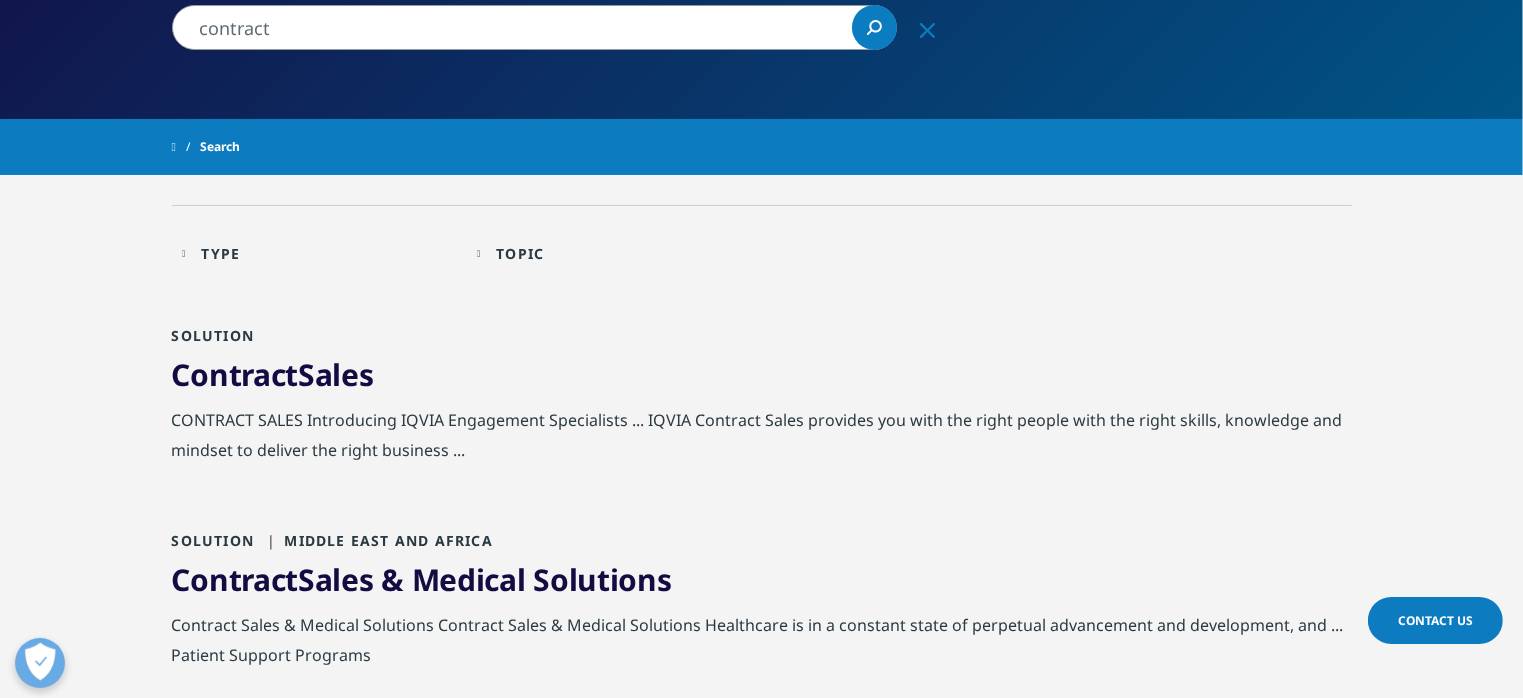 scroll, scrollTop: 432, scrollLeft: 0, axis: vertical 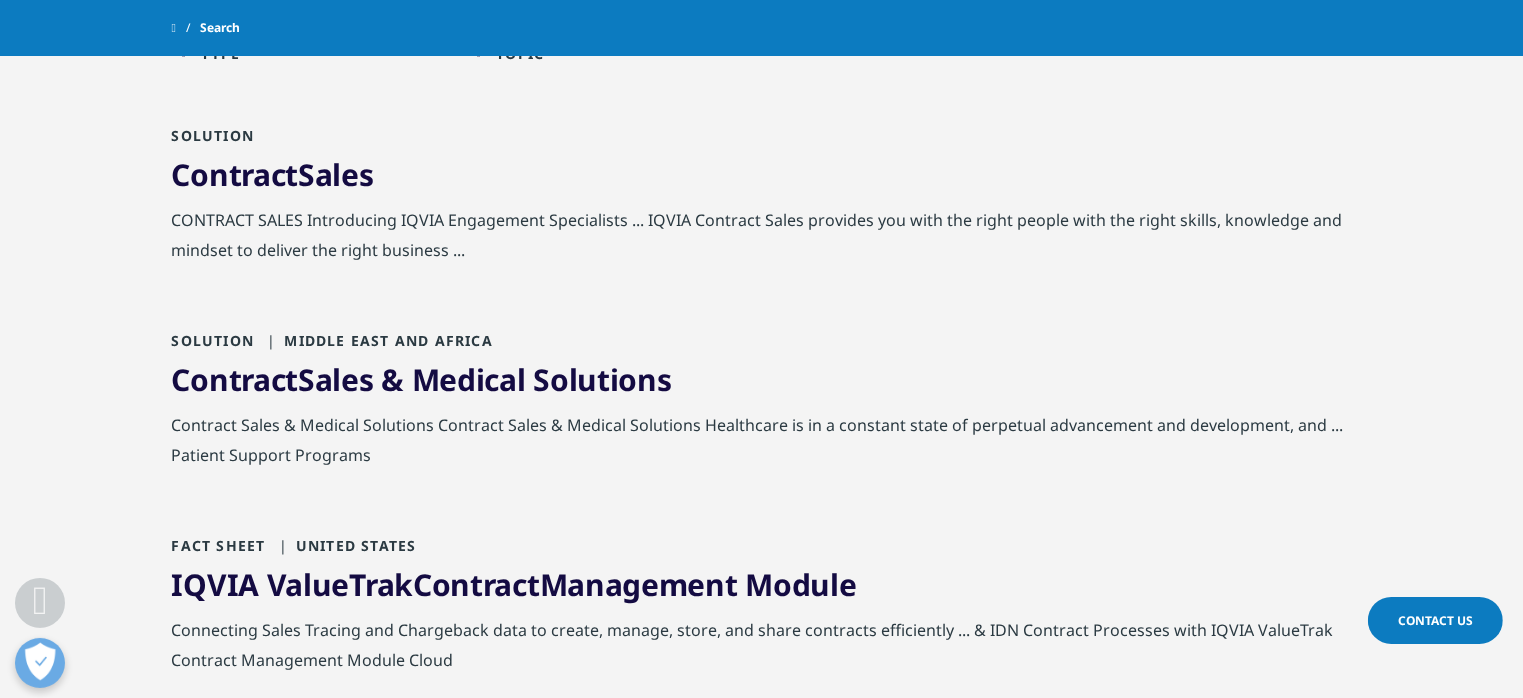 click on "Contract" at bounding box center [235, 174] 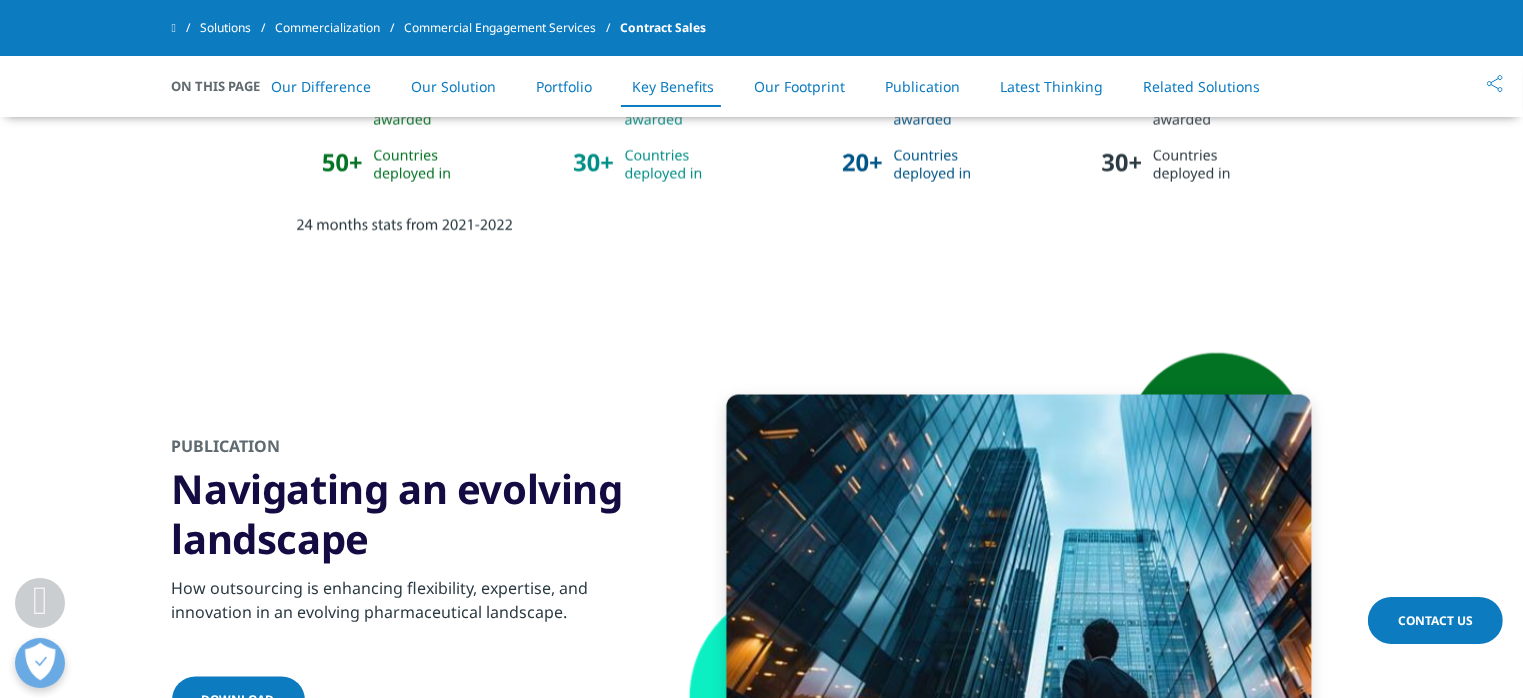 scroll, scrollTop: 3744, scrollLeft: 0, axis: vertical 